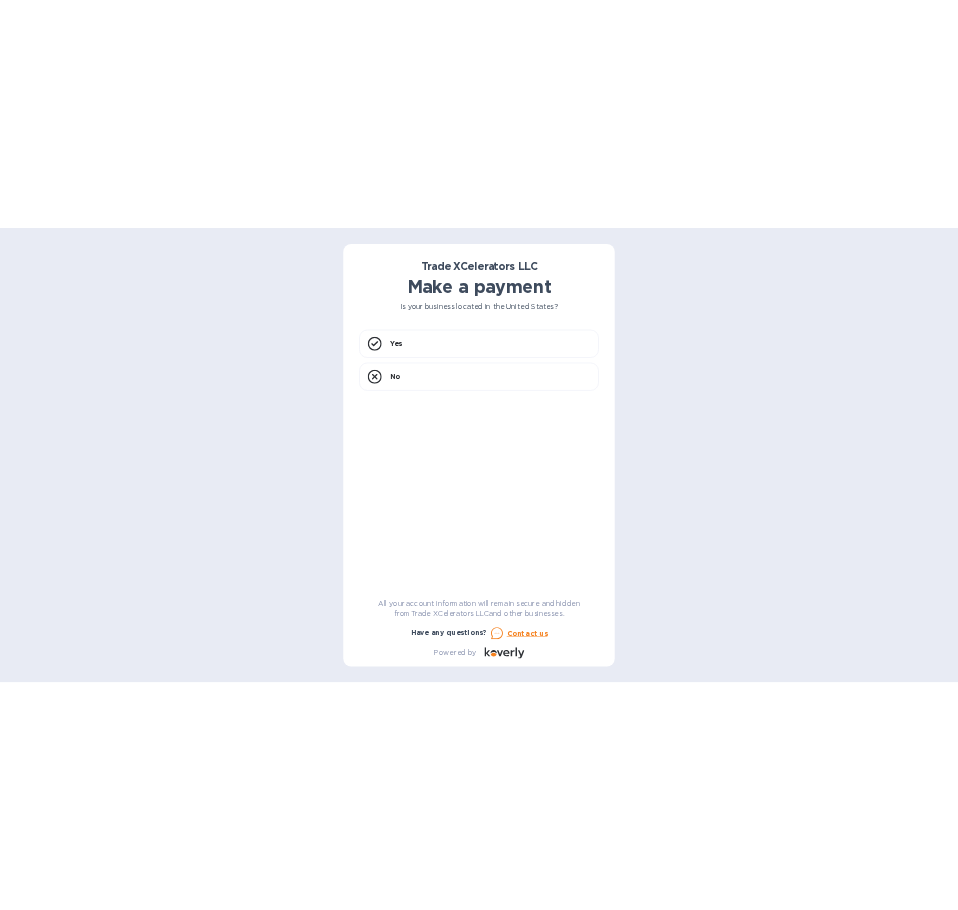 scroll, scrollTop: 0, scrollLeft: 0, axis: both 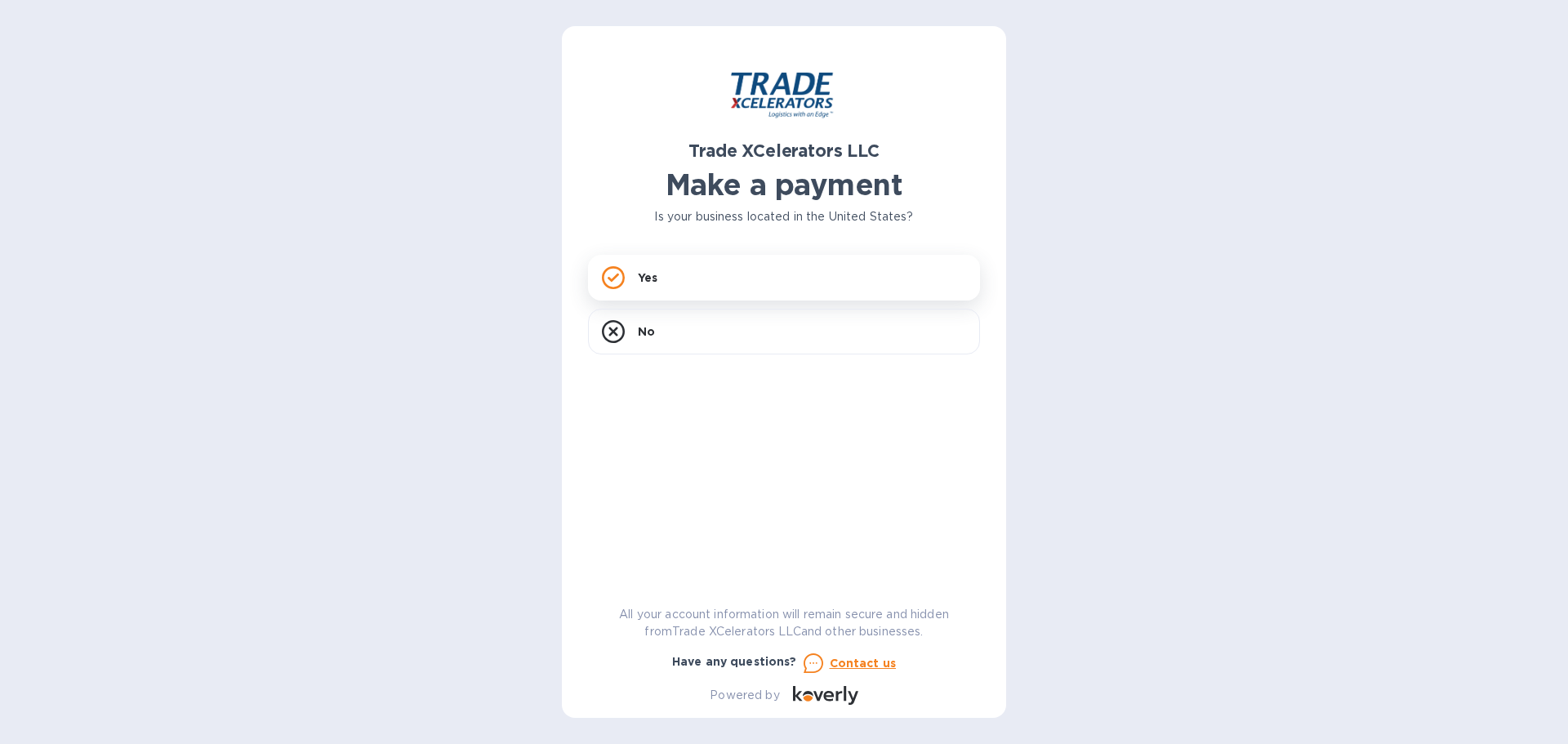 click on "Yes" at bounding box center [784, 278] 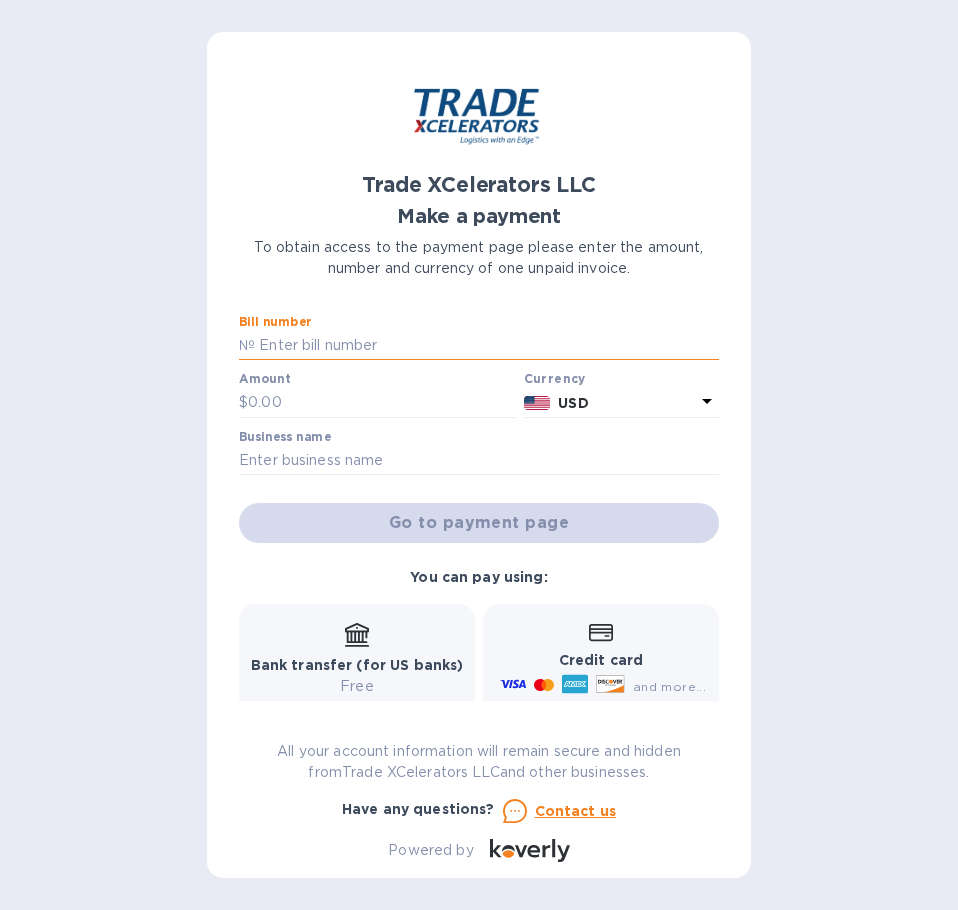 click at bounding box center (487, 346) 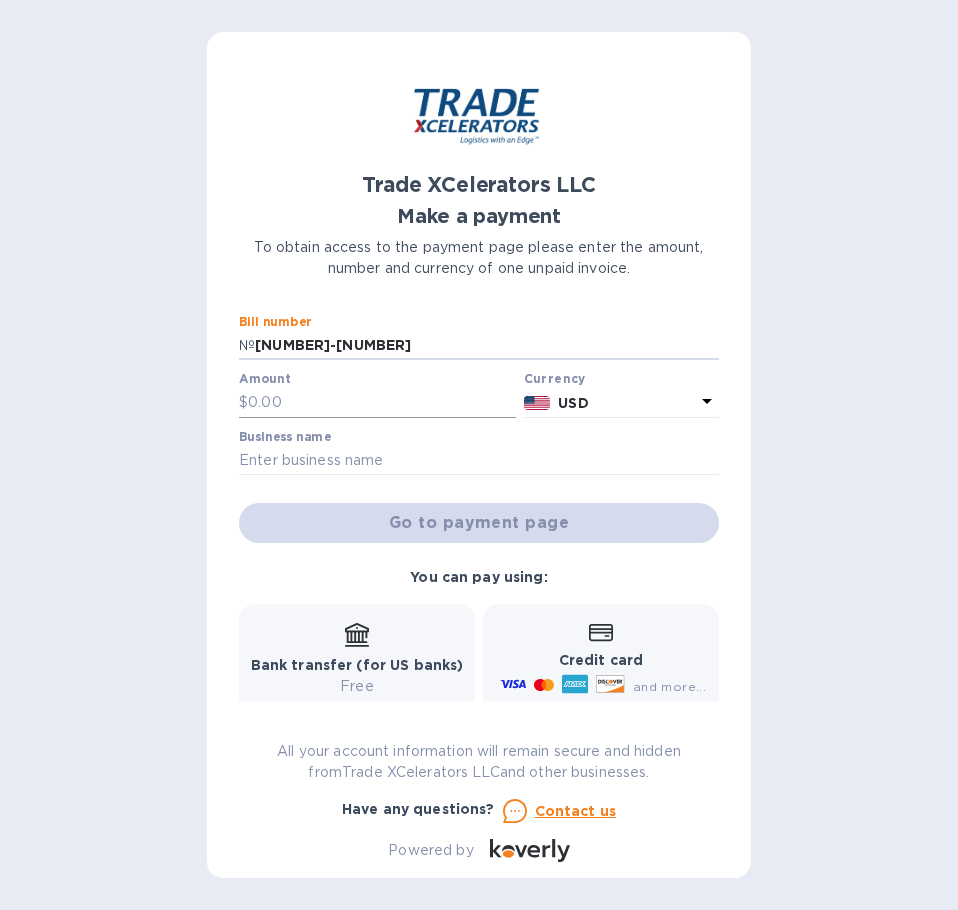 type on "[NUMBER]-[NUMBER]" 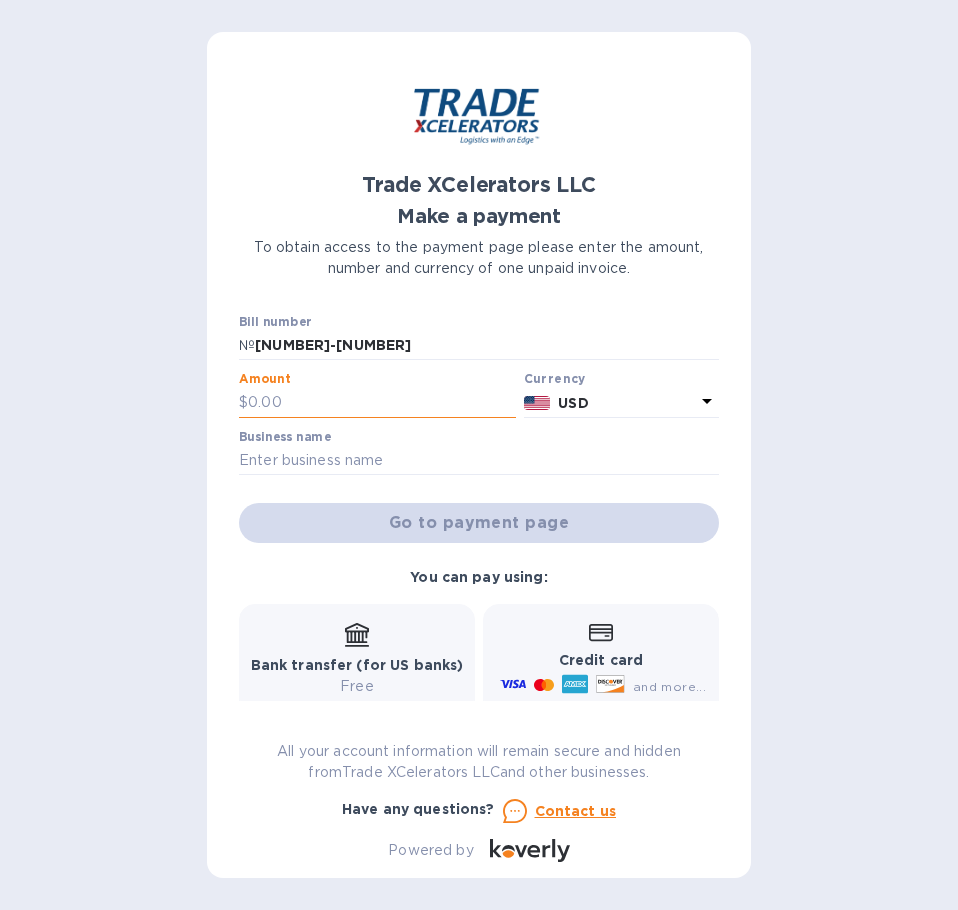 click at bounding box center [382, 403] 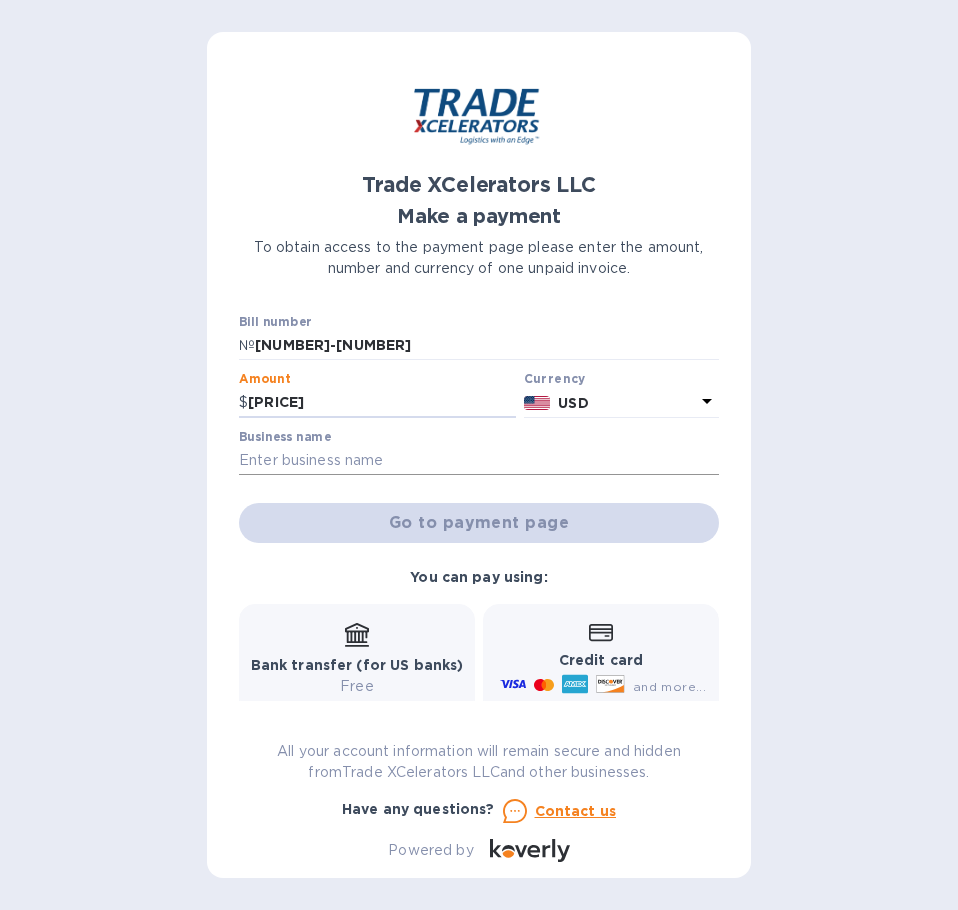 type on "[PRICE]" 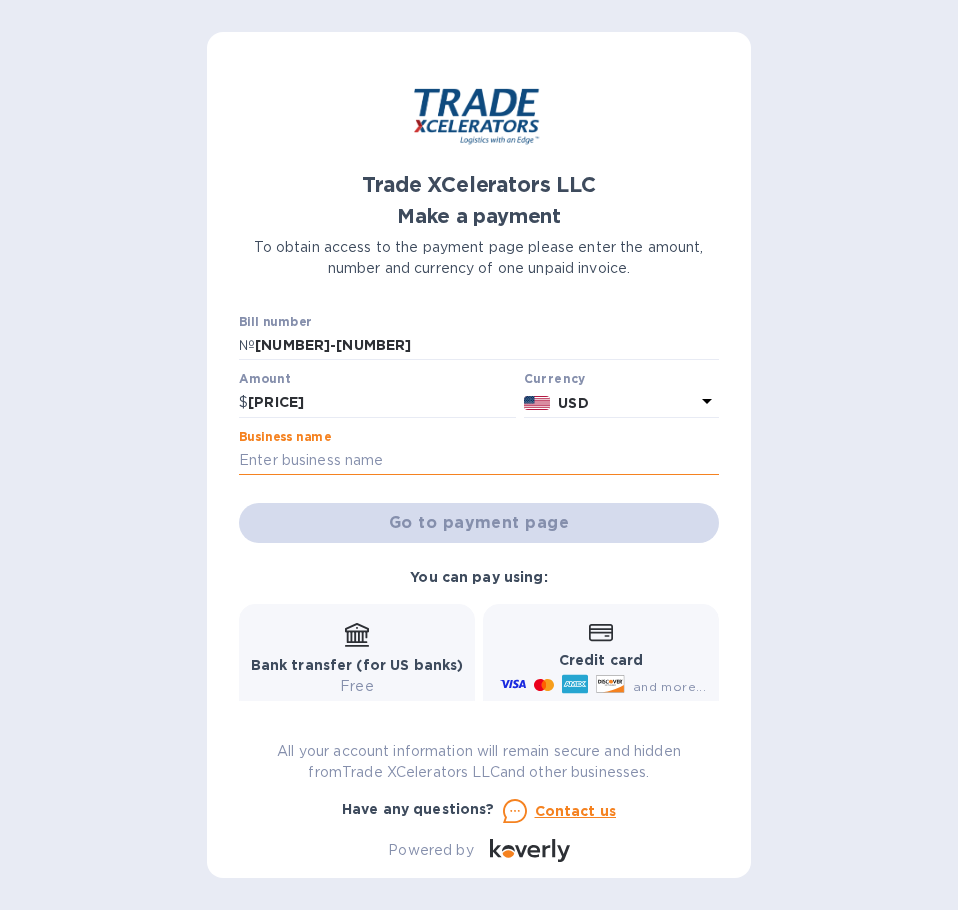 click at bounding box center (479, 461) 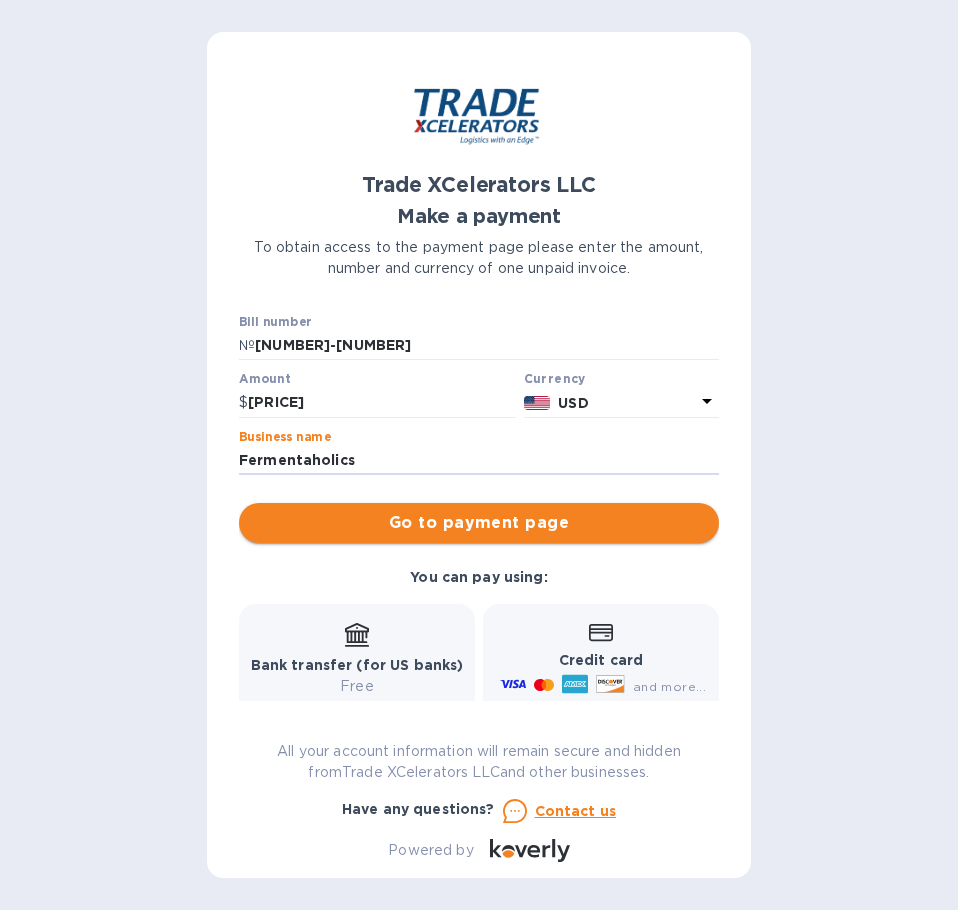 type on "Fermentaholics" 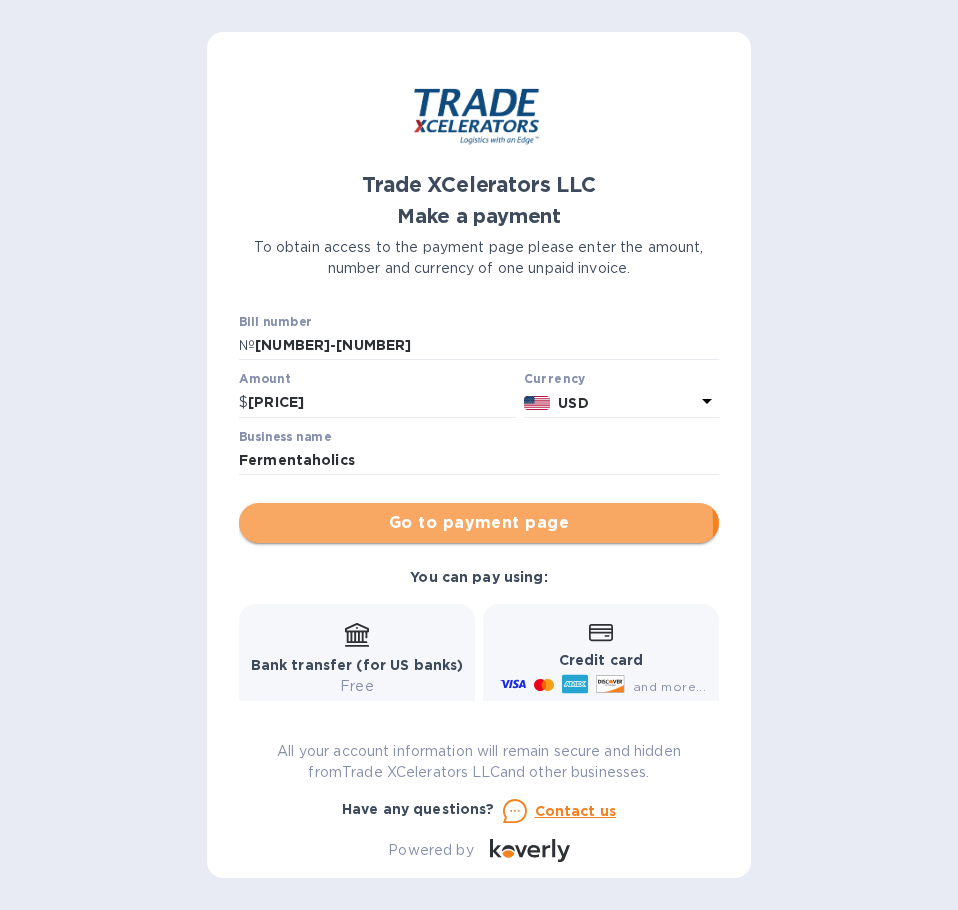 click on "Go to payment page" at bounding box center (479, 523) 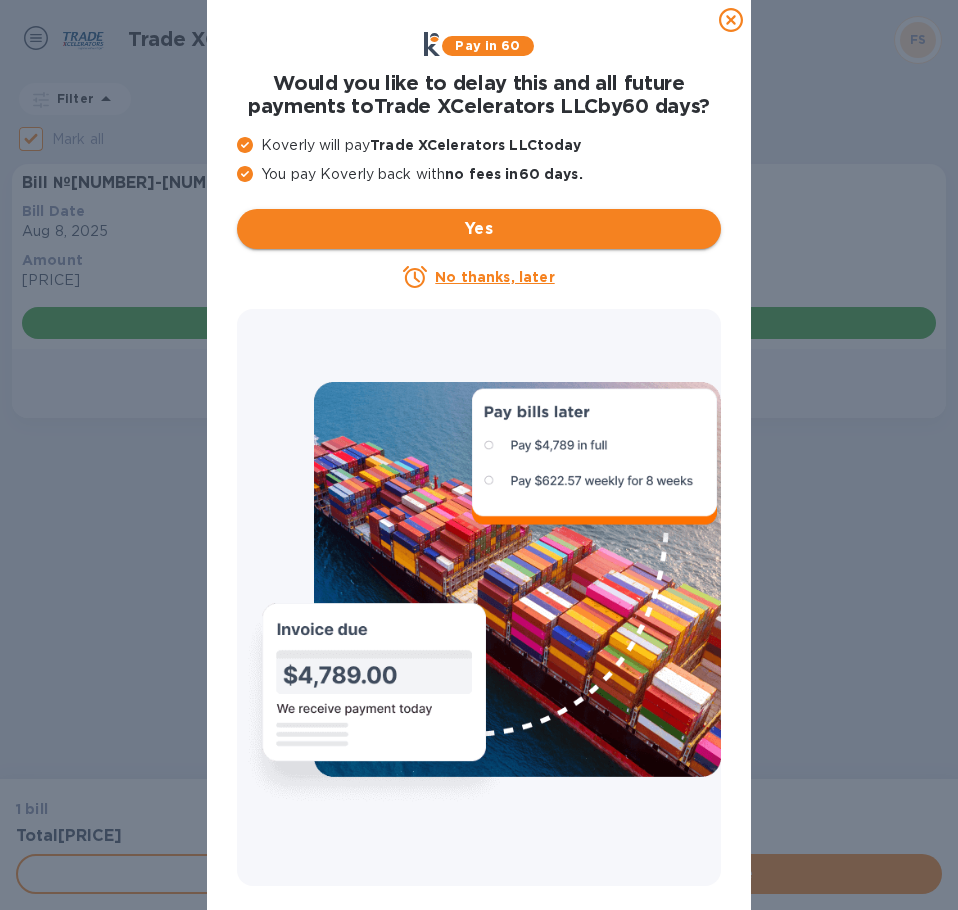 click on "Yes" at bounding box center (479, 229) 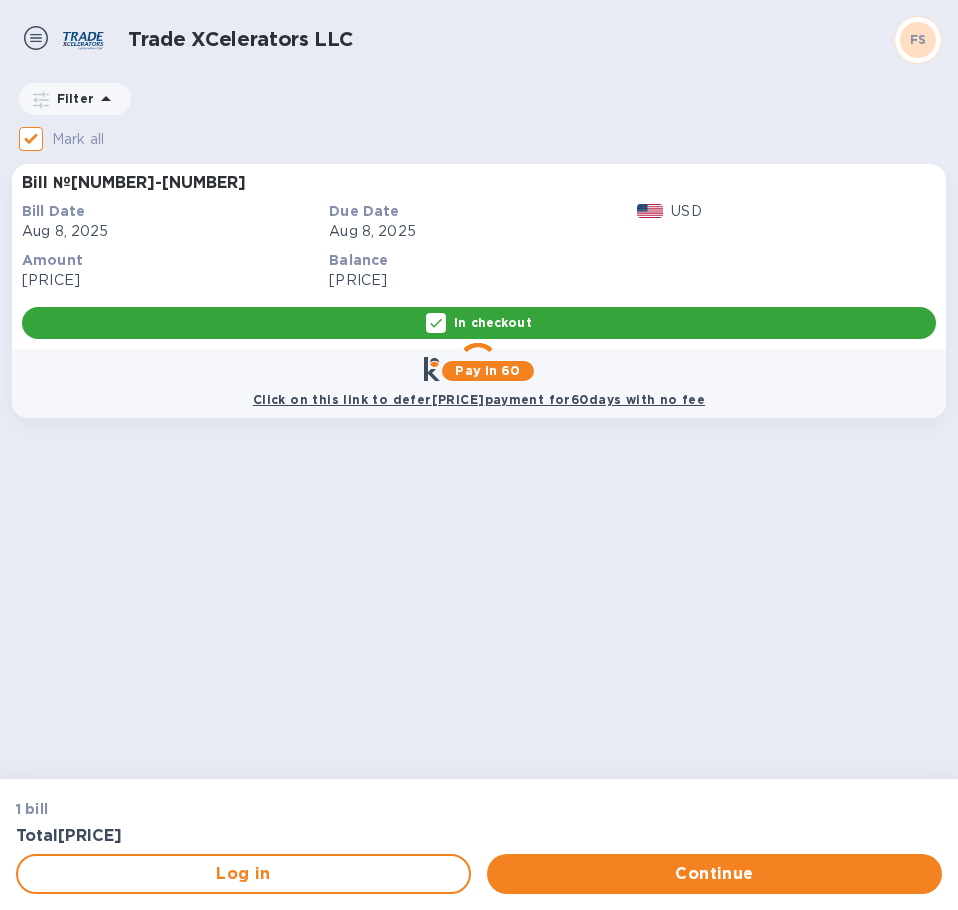 scroll, scrollTop: 0, scrollLeft: 0, axis: both 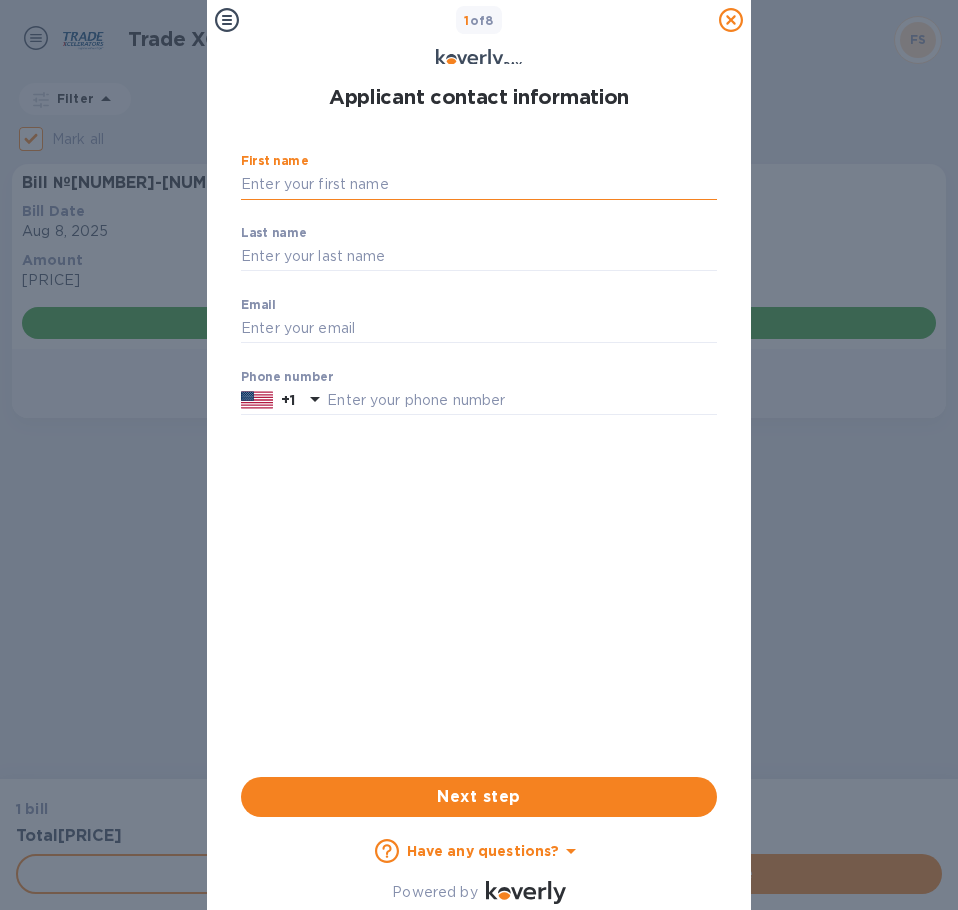click on "First name" at bounding box center [479, 185] 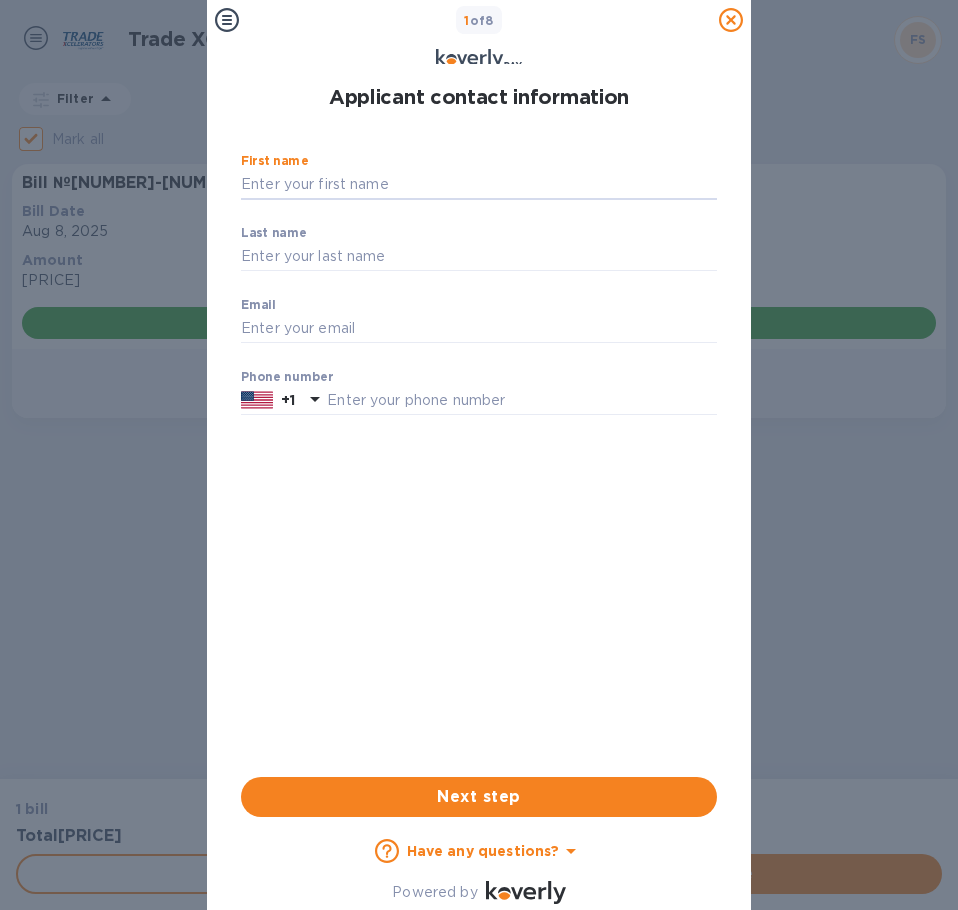 click 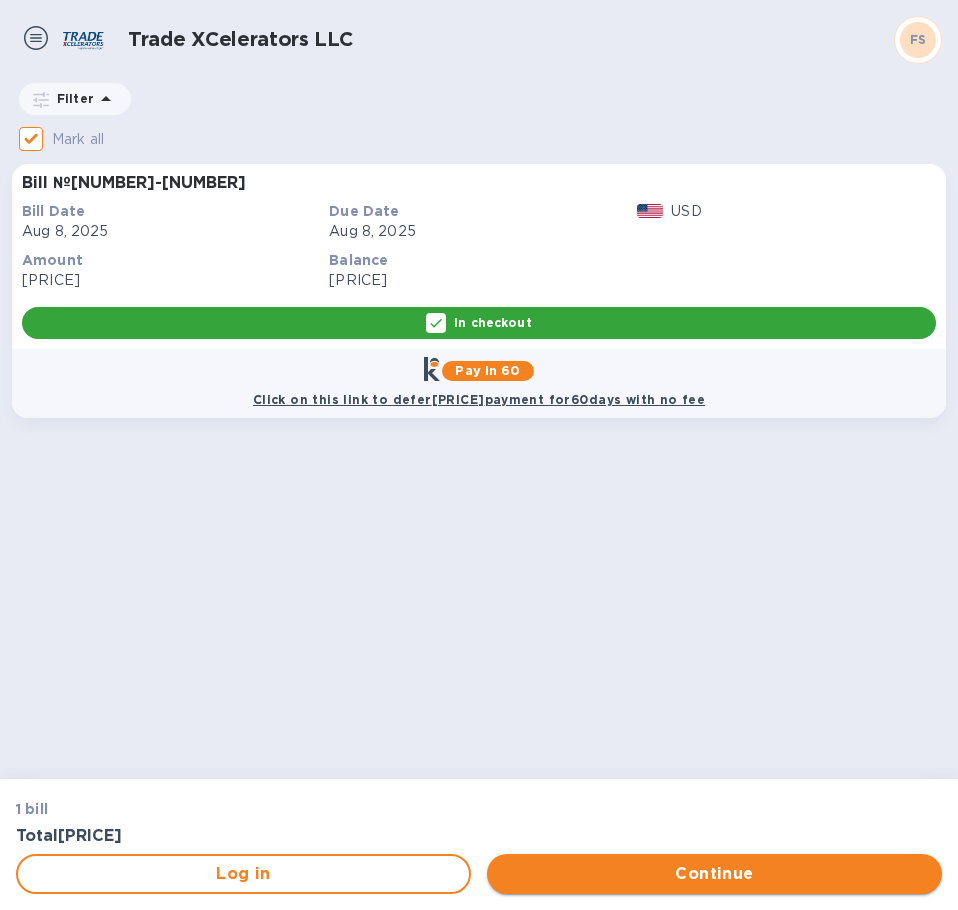 click on "Continue" at bounding box center (714, 874) 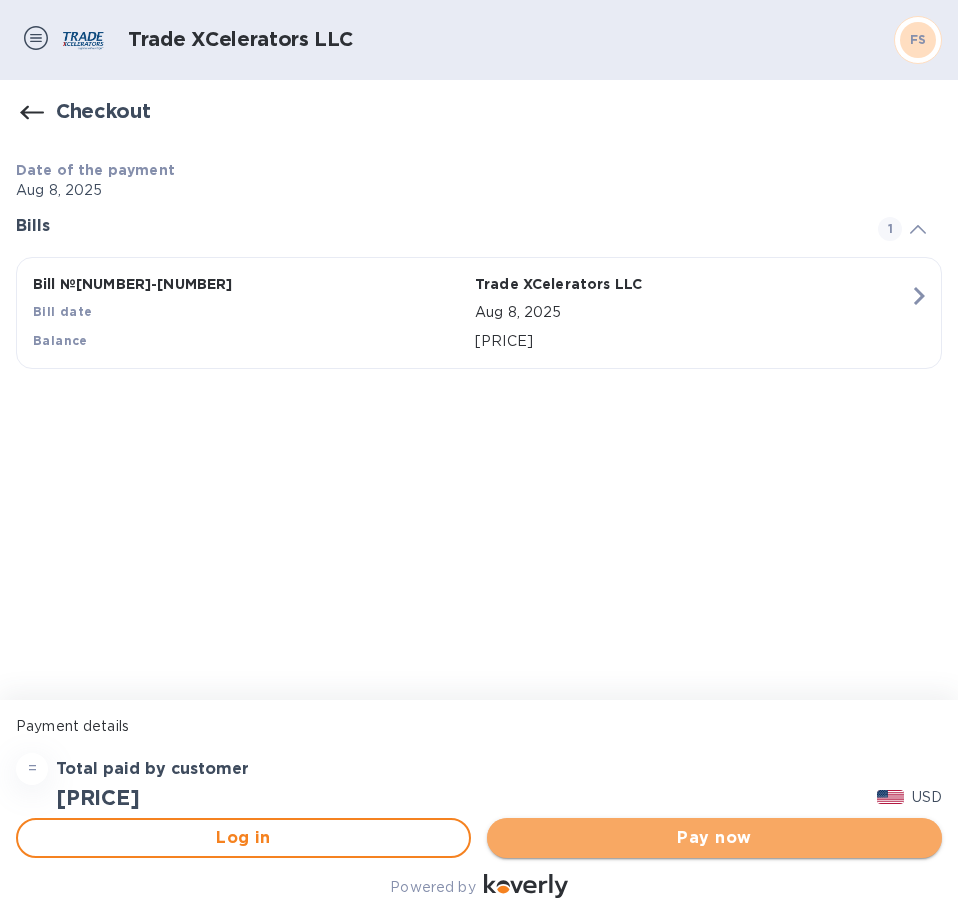 click on "Pay now" at bounding box center [714, 838] 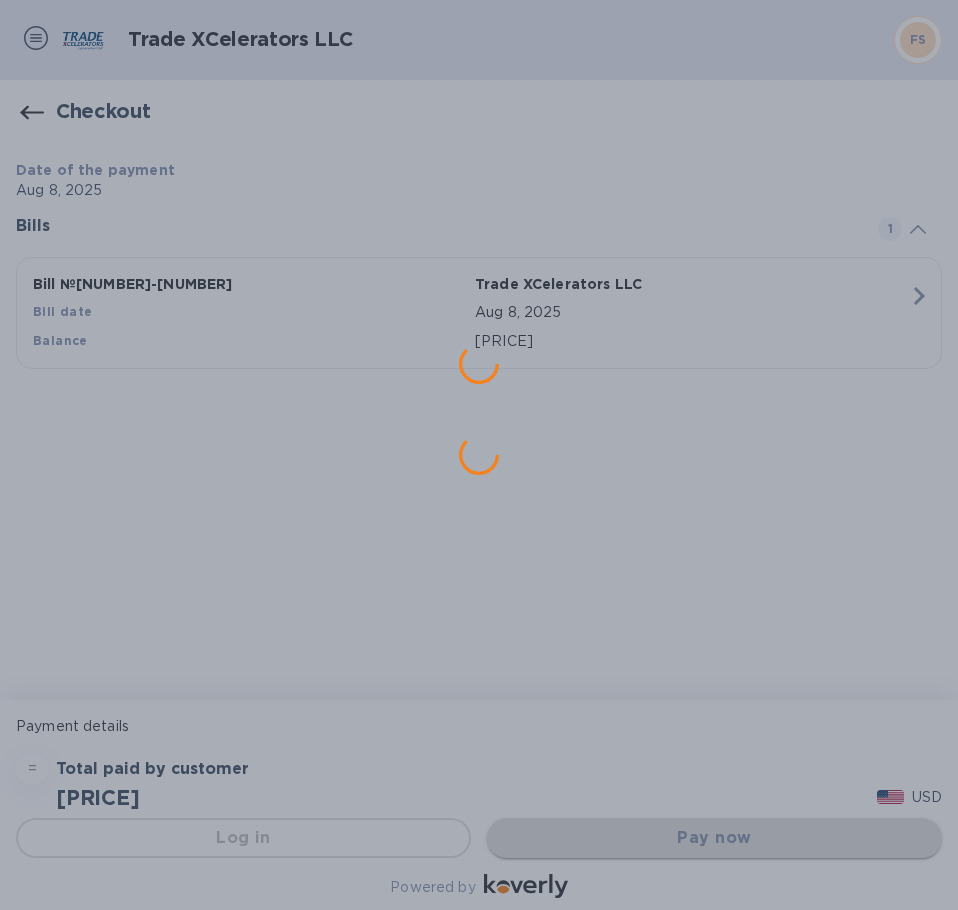 scroll, scrollTop: 0, scrollLeft: 0, axis: both 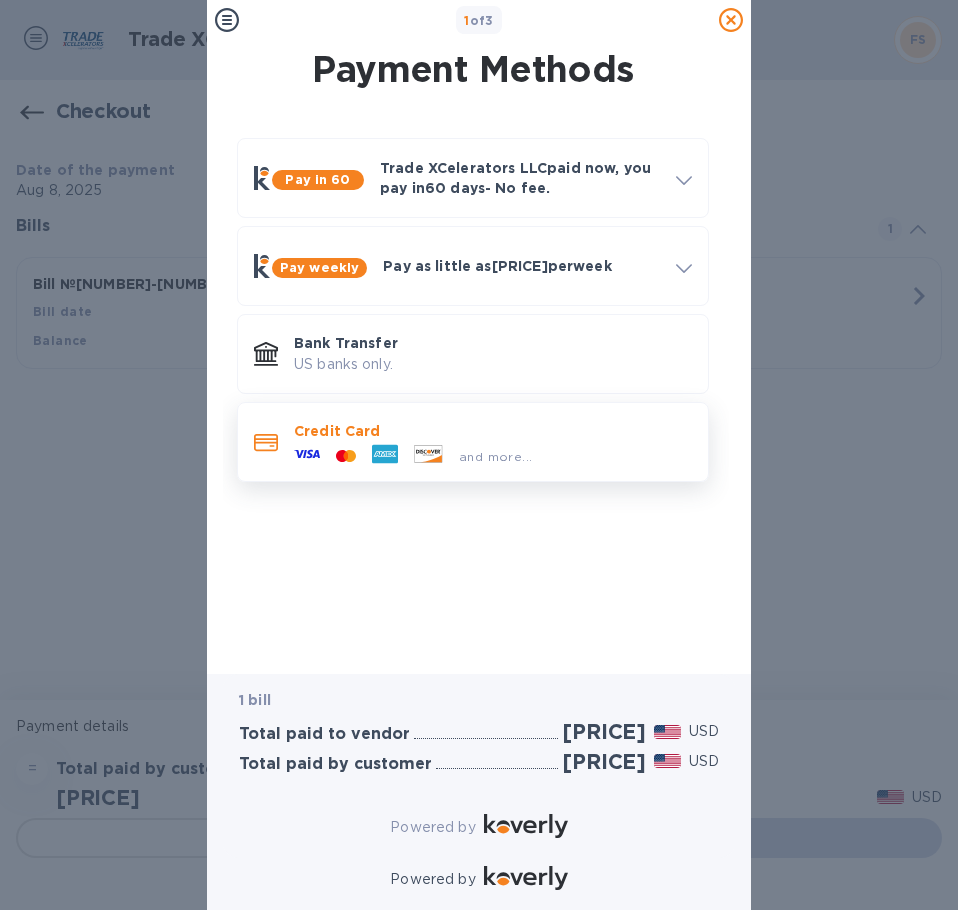 click on "Credit Card" at bounding box center (493, 431) 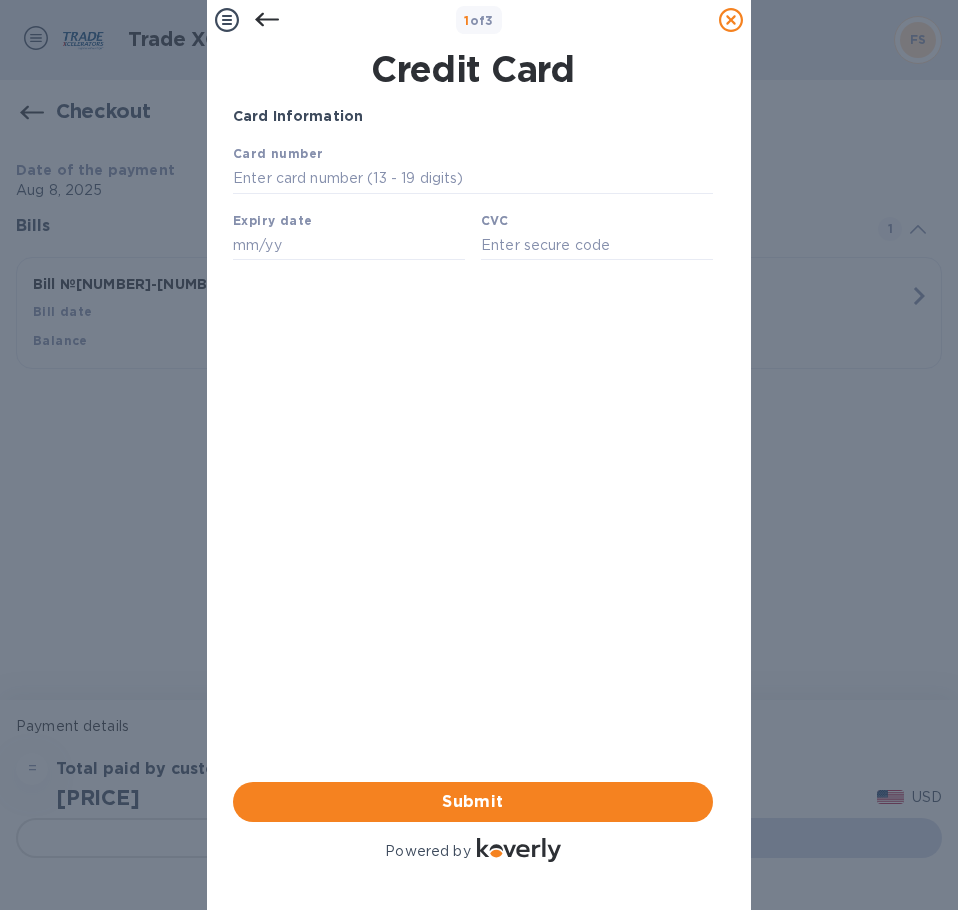 scroll, scrollTop: 0, scrollLeft: 0, axis: both 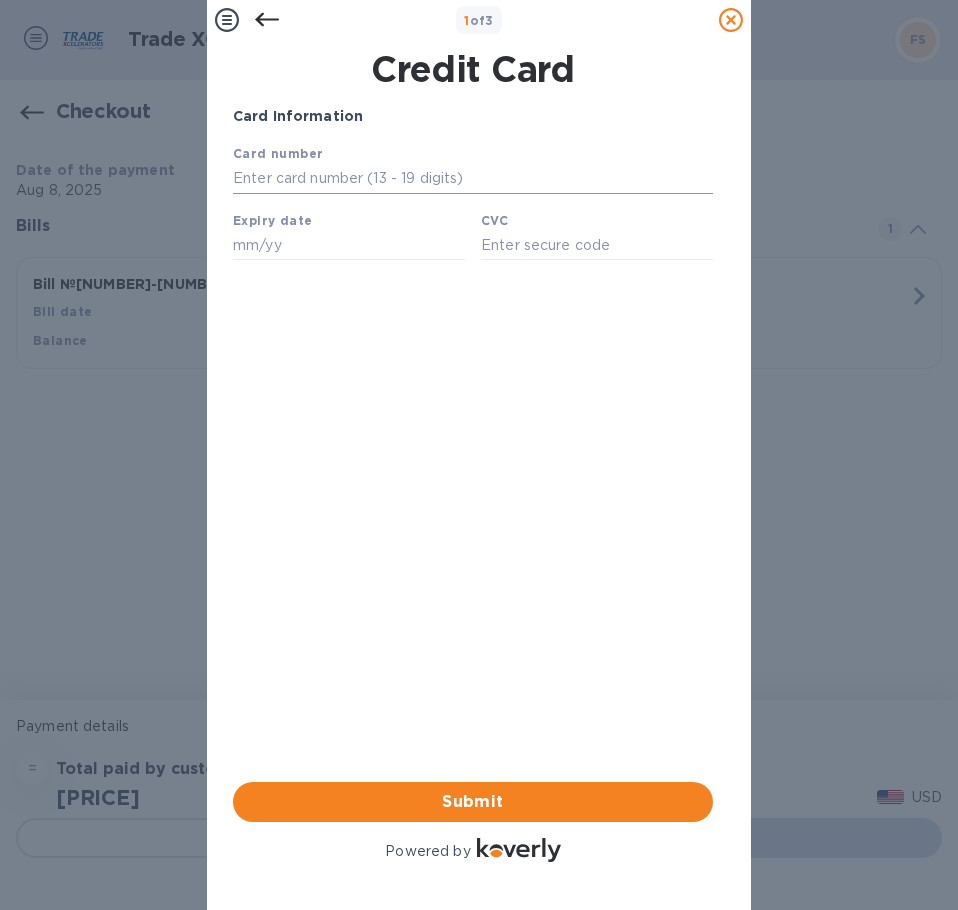 click at bounding box center [473, 179] 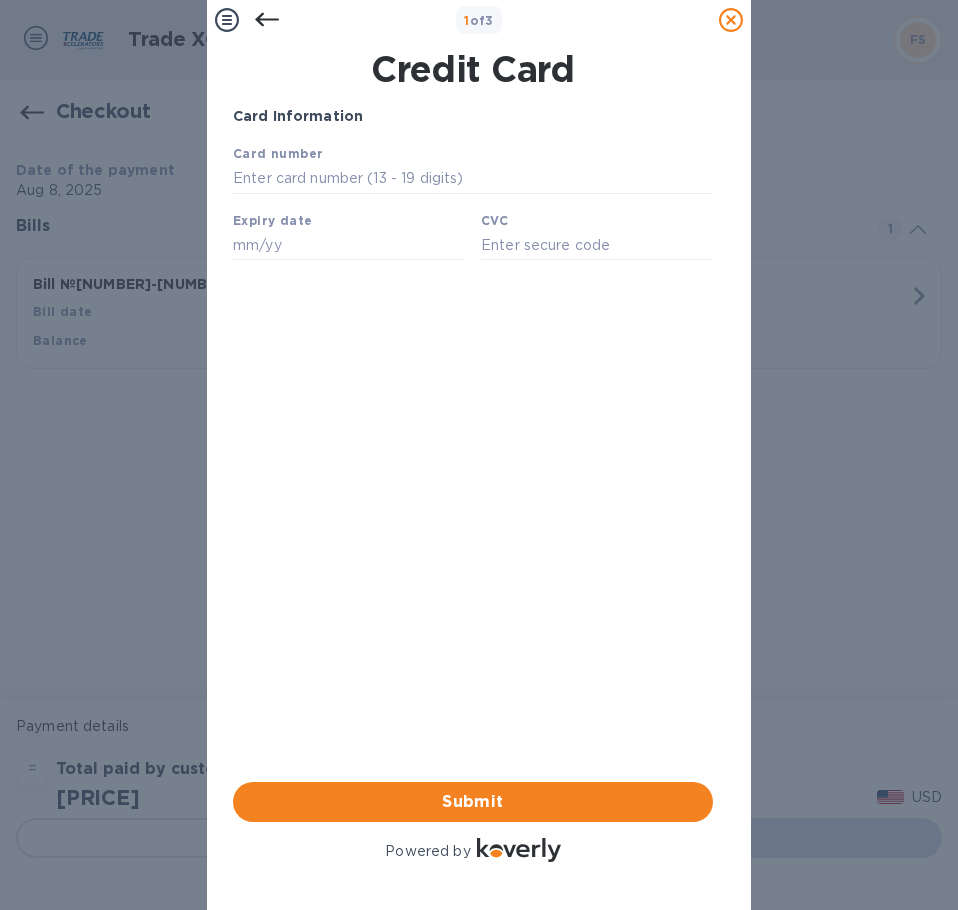 click on "Card Information Your browser does not support iframes Submit Powered by" at bounding box center (473, 486) 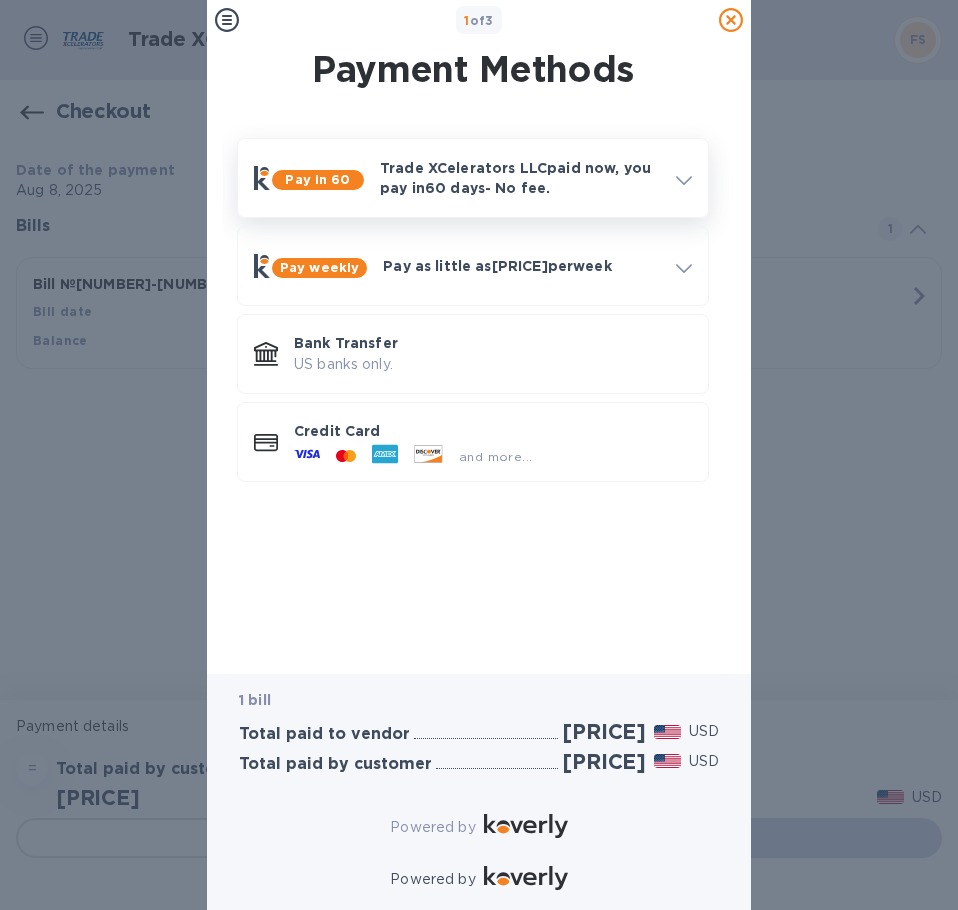 click on "Trade XCelerators LLC paid now, you pay in 60 days - No fee." at bounding box center [520, 178] 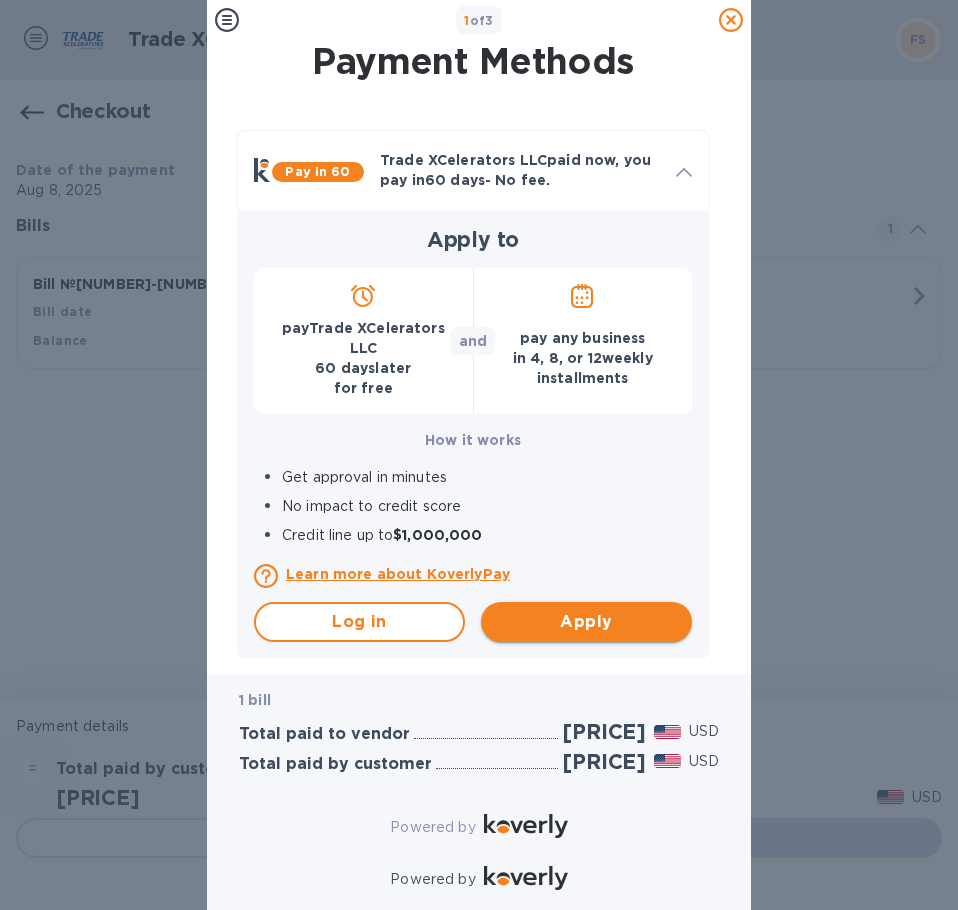 click on "Apply" at bounding box center [586, 622] 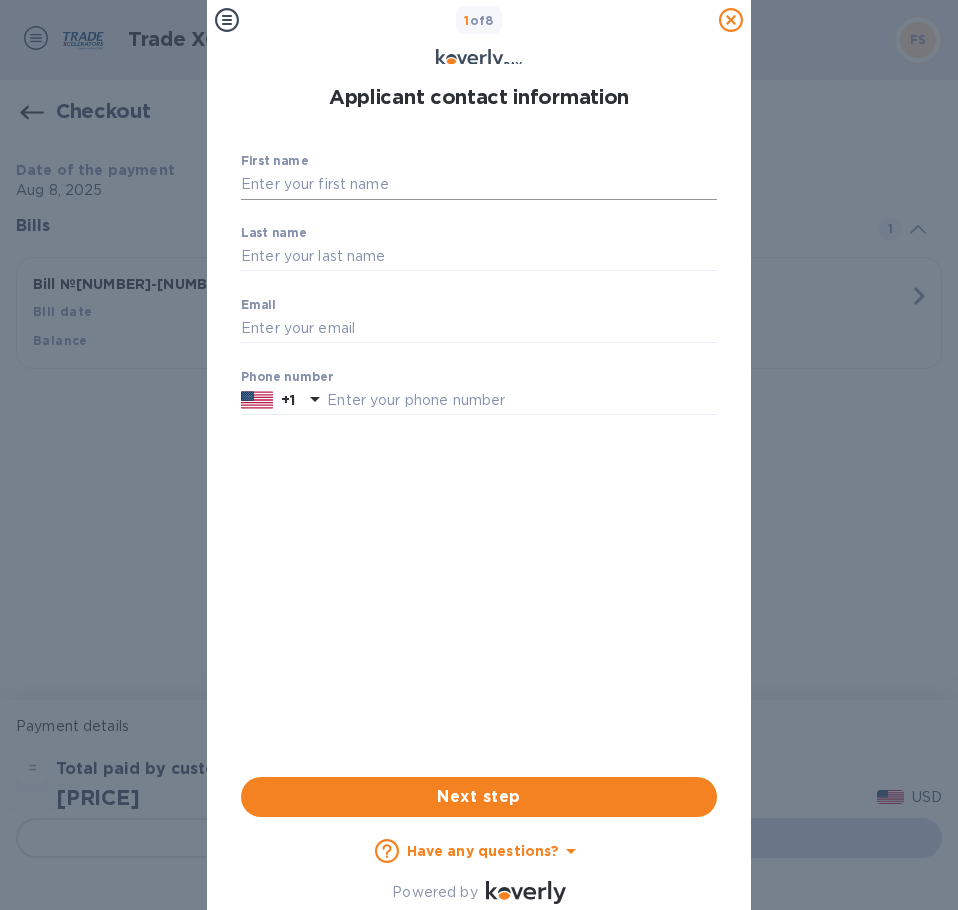 click on "First name" at bounding box center [479, 185] 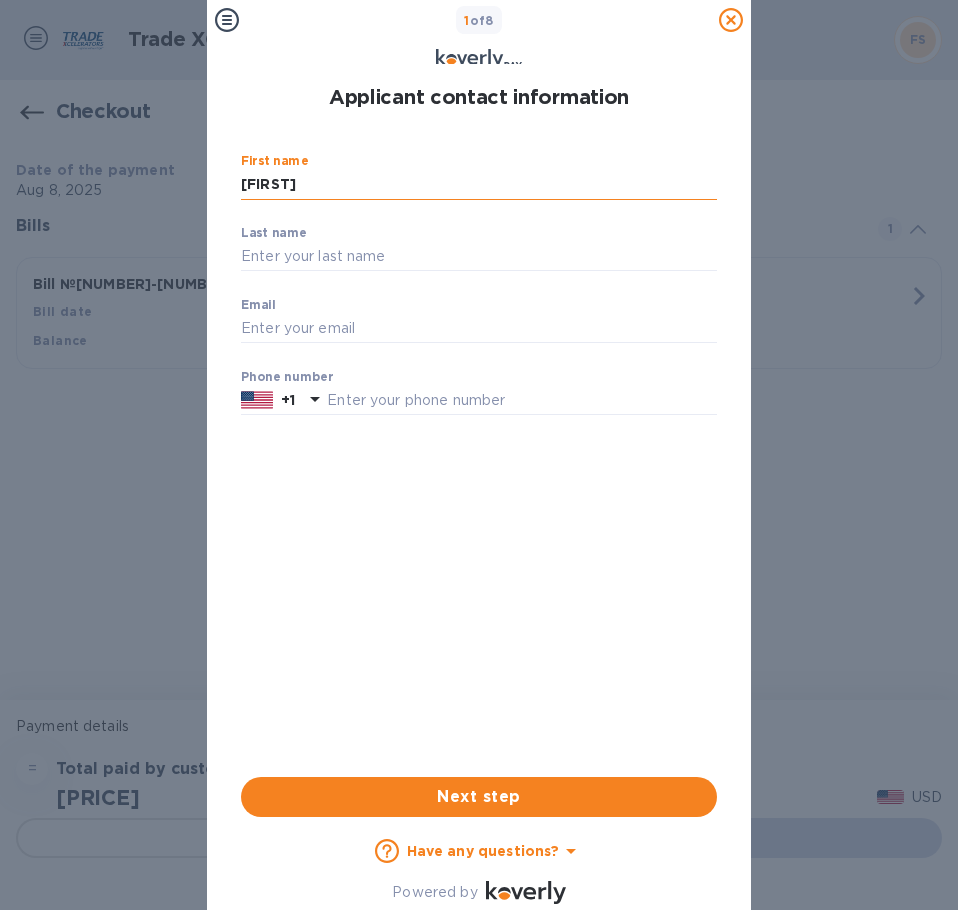 type on "[FIRST]" 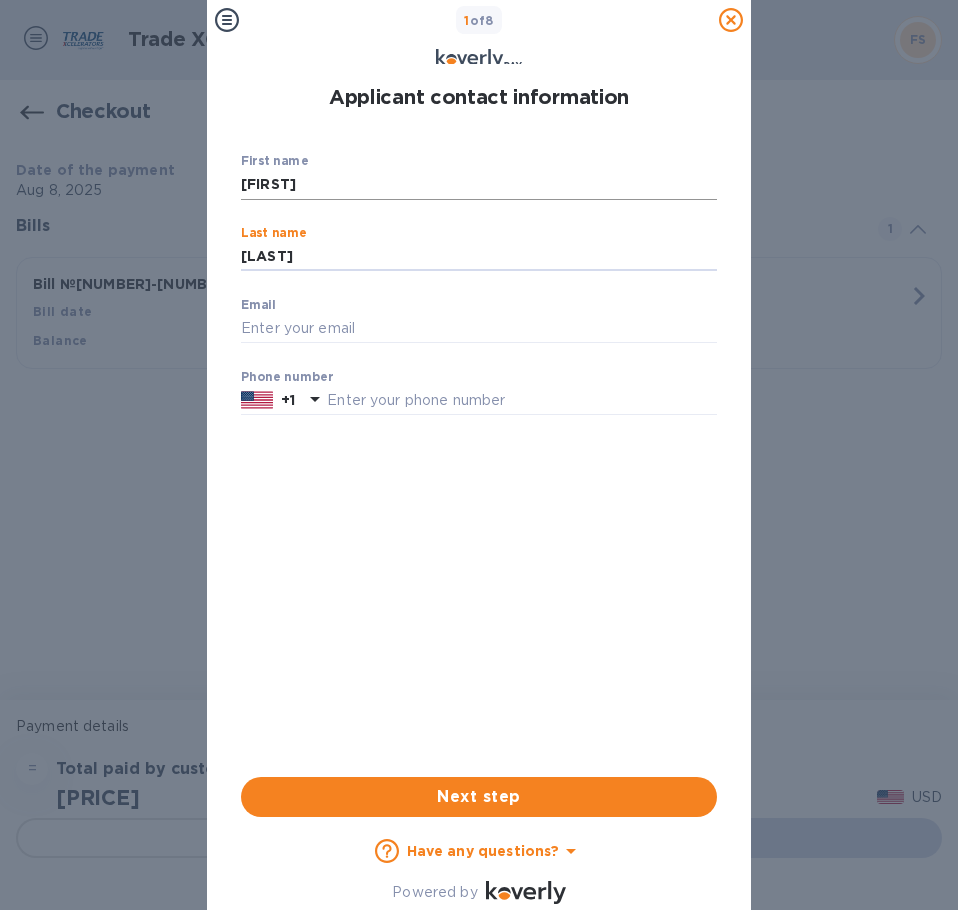 type on "[LAST]" 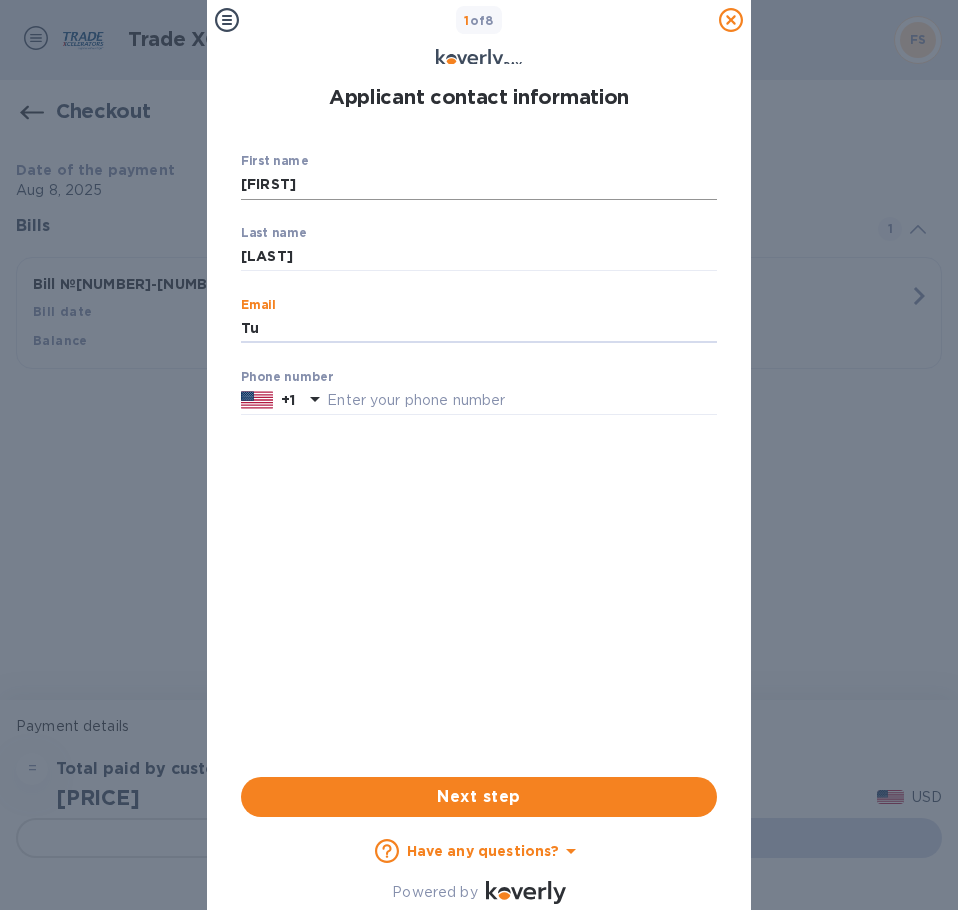 type on "T" 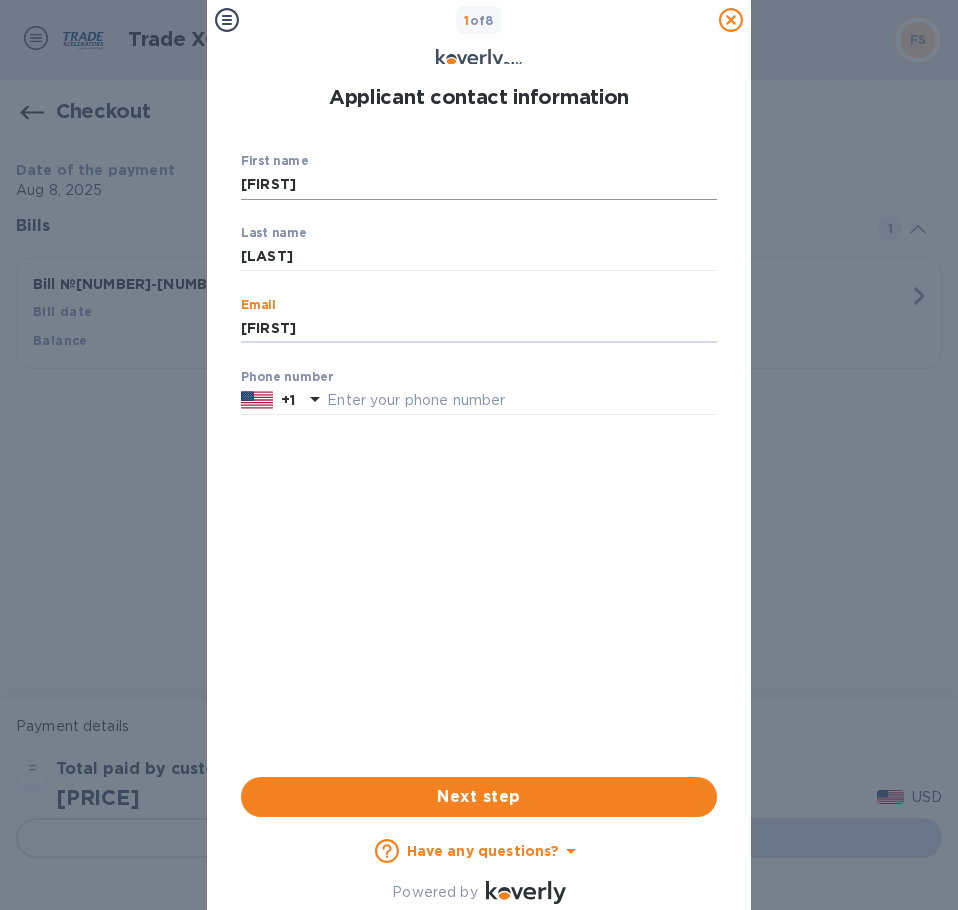 type on "[EMAIL]" 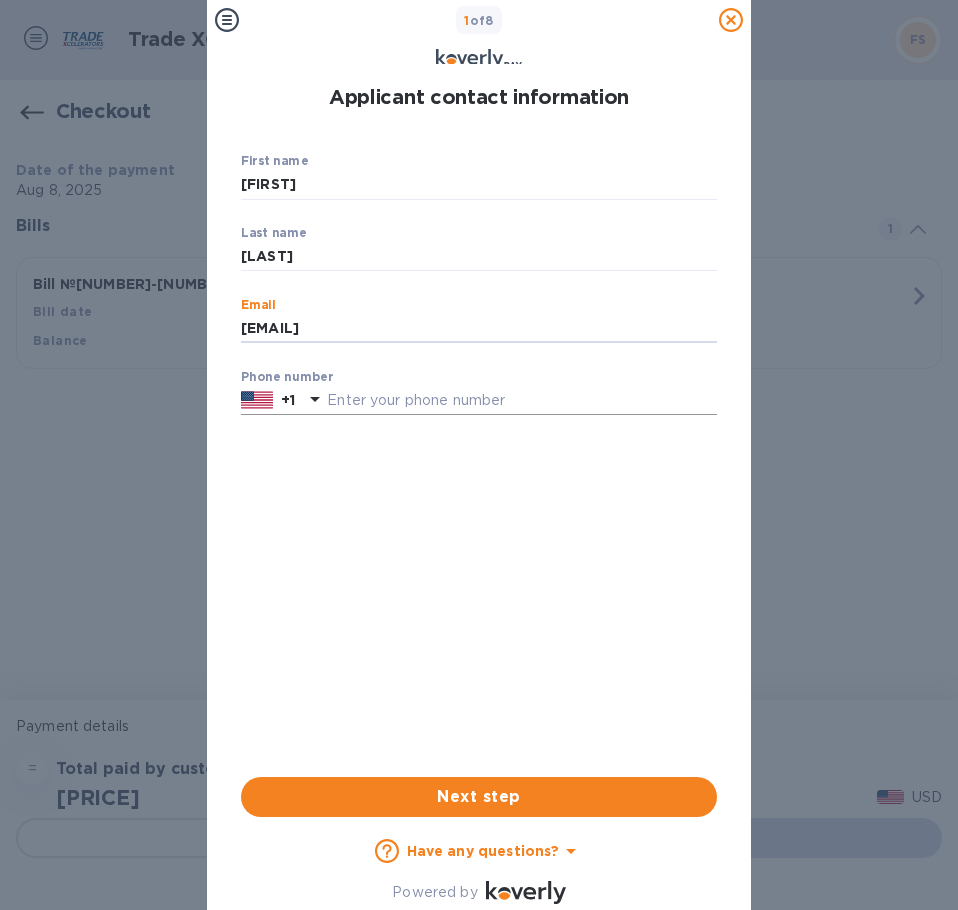click at bounding box center (522, 401) 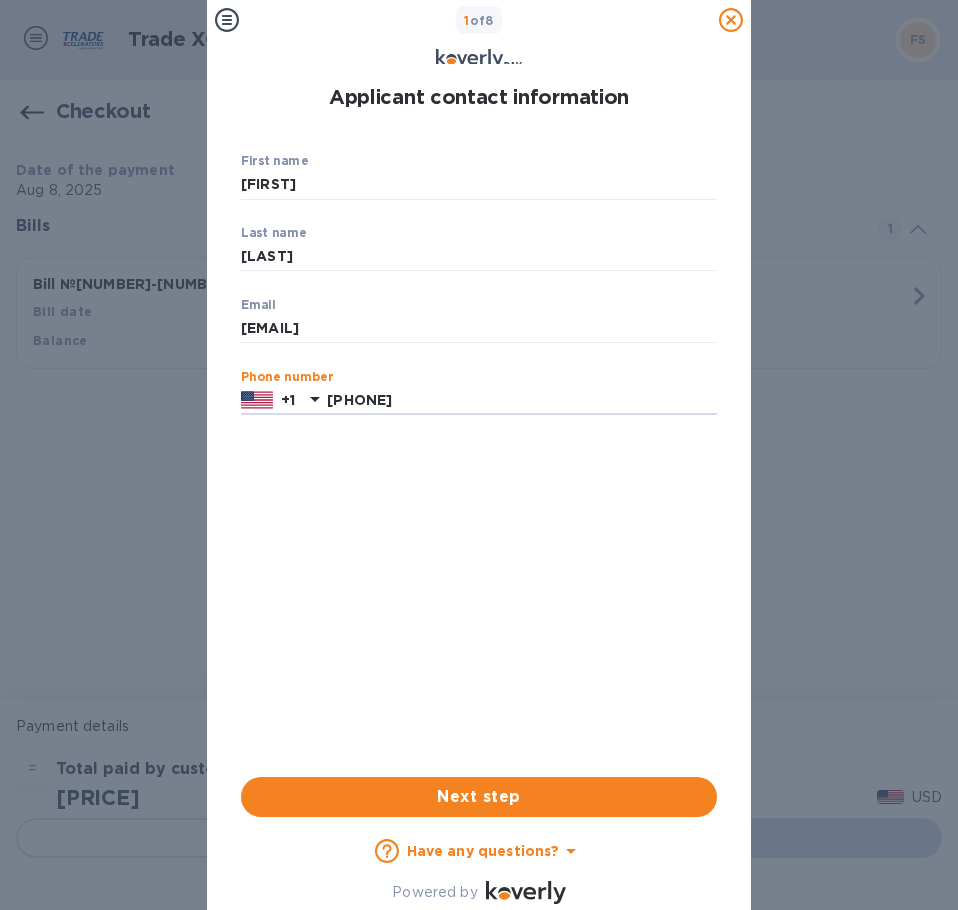 type on "[PHONE]" 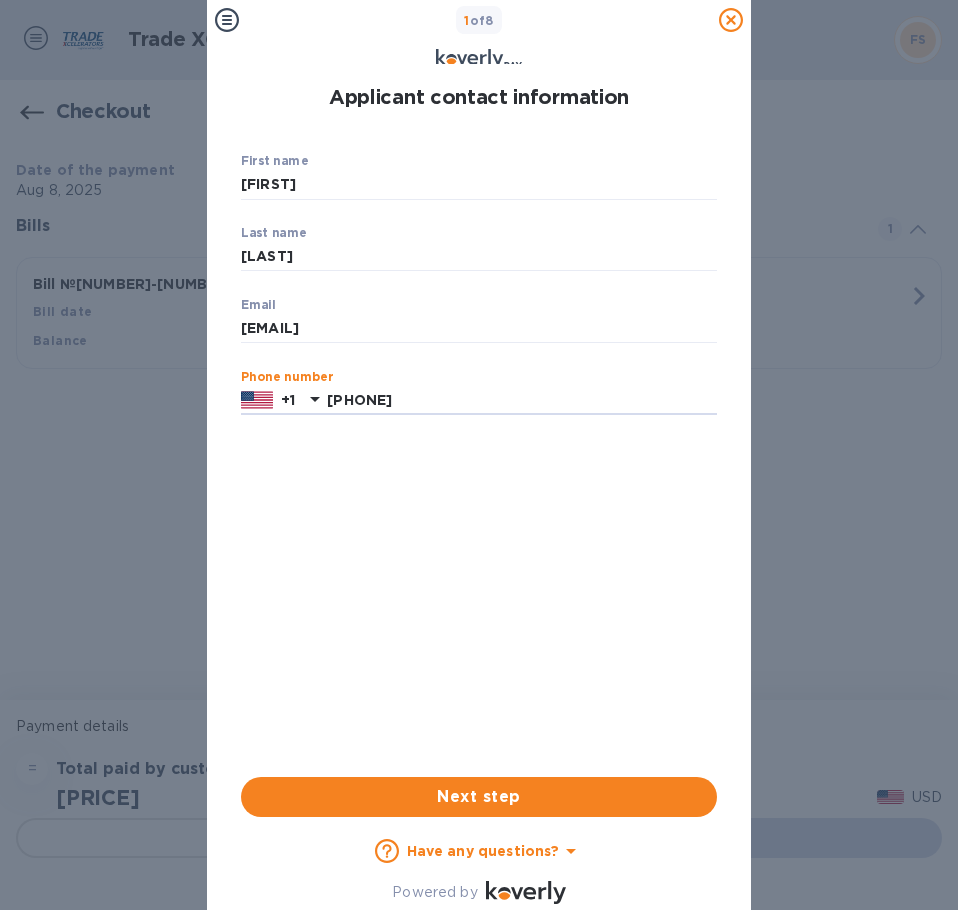 click on "Have any questions?" at bounding box center [479, 851] 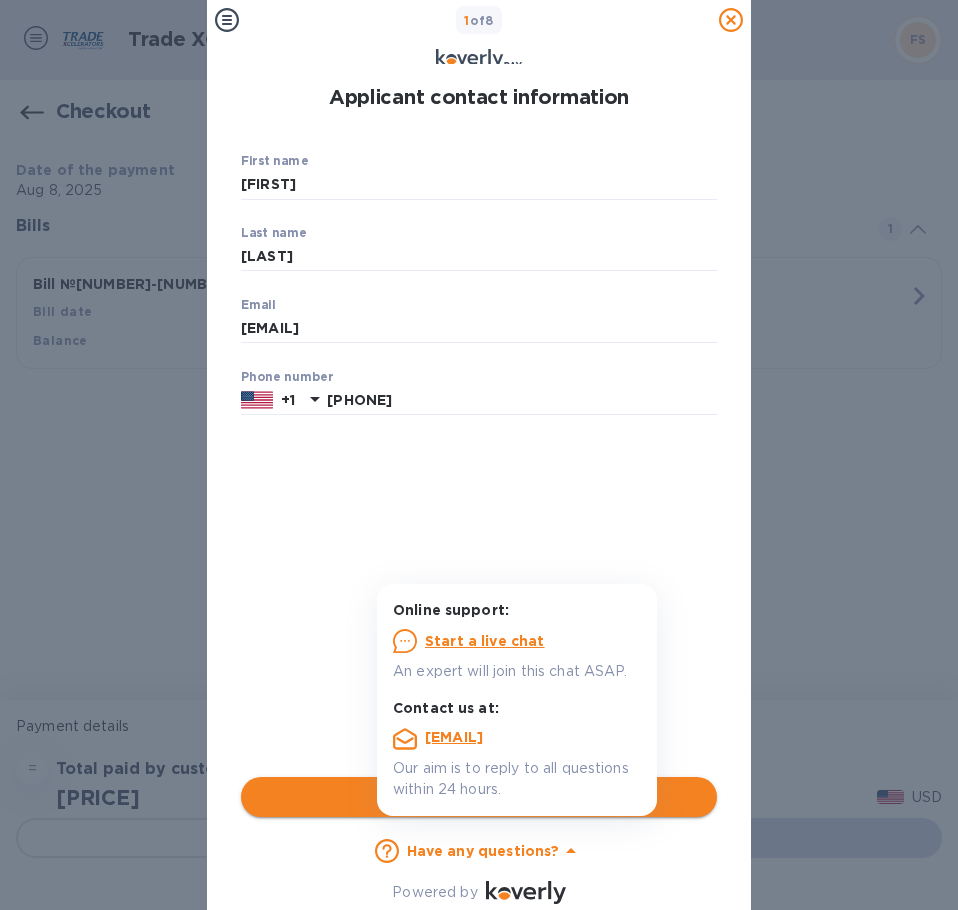 click on "Next step" at bounding box center [479, 797] 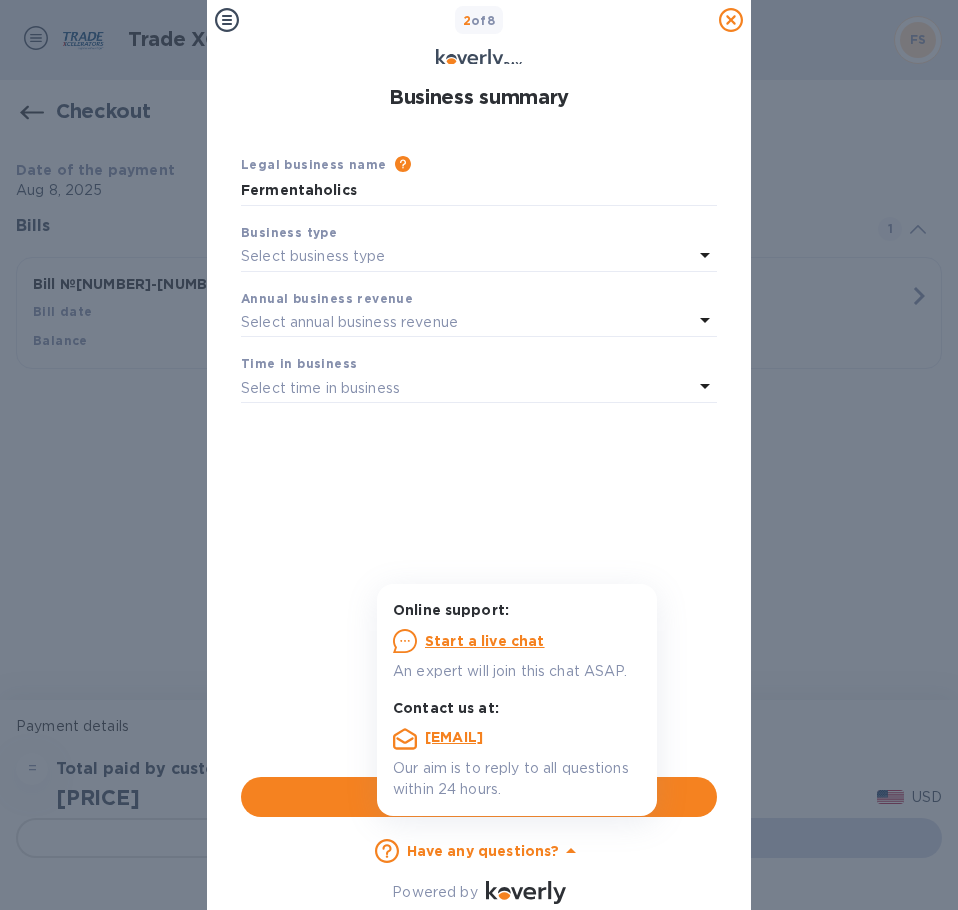 click on "Select business type" at bounding box center [313, 256] 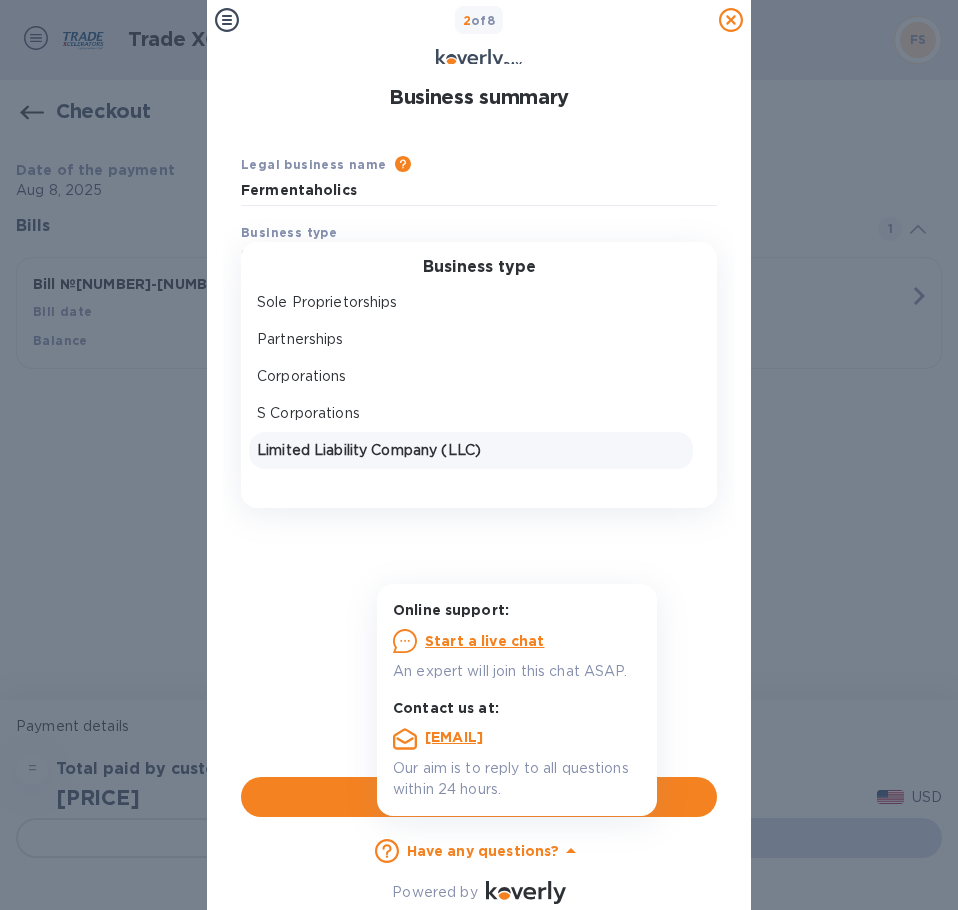 click on "Limited Liability Company (LLC)" at bounding box center [471, 450] 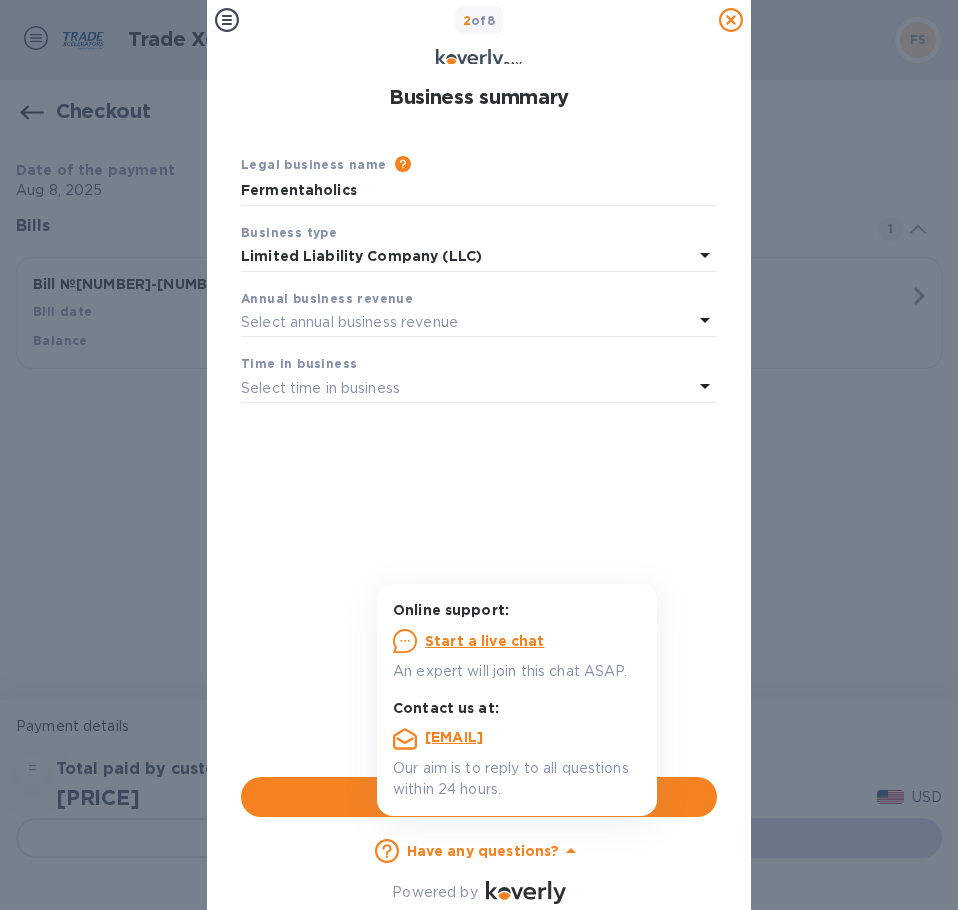 click on "Select annual business revenue" at bounding box center (349, 322) 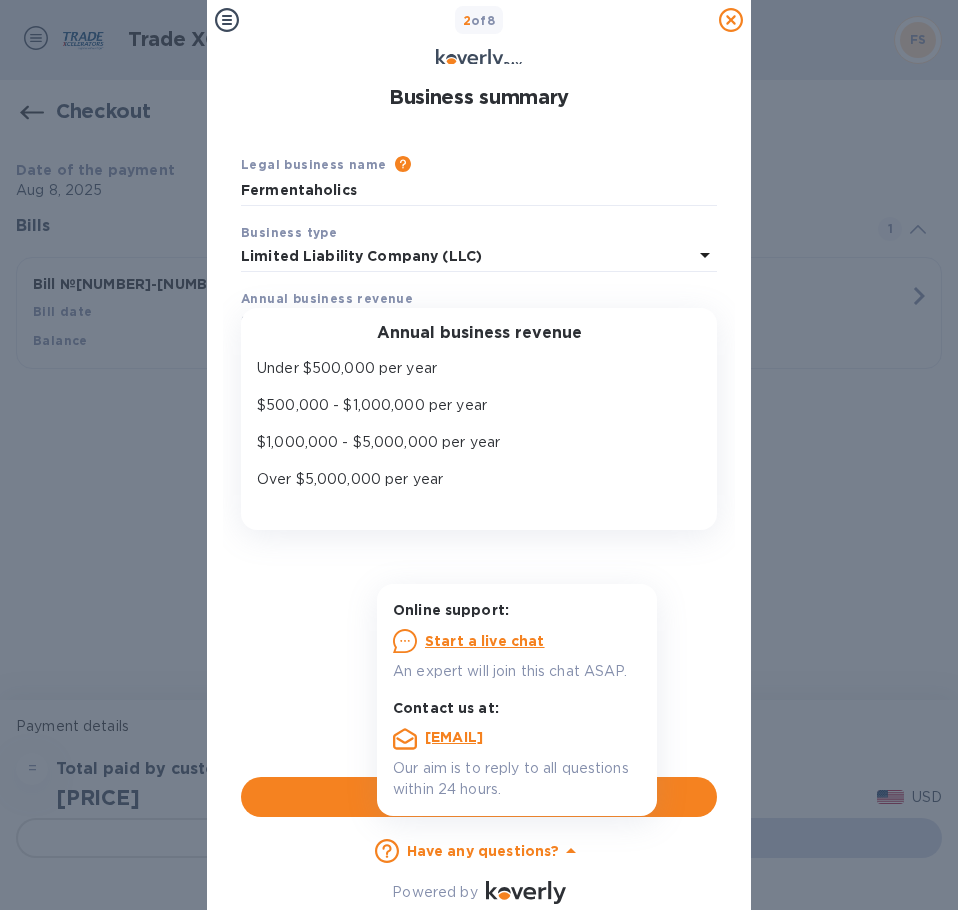 click on "$1,000,000 - $5,000,000 per year" at bounding box center (471, 442) 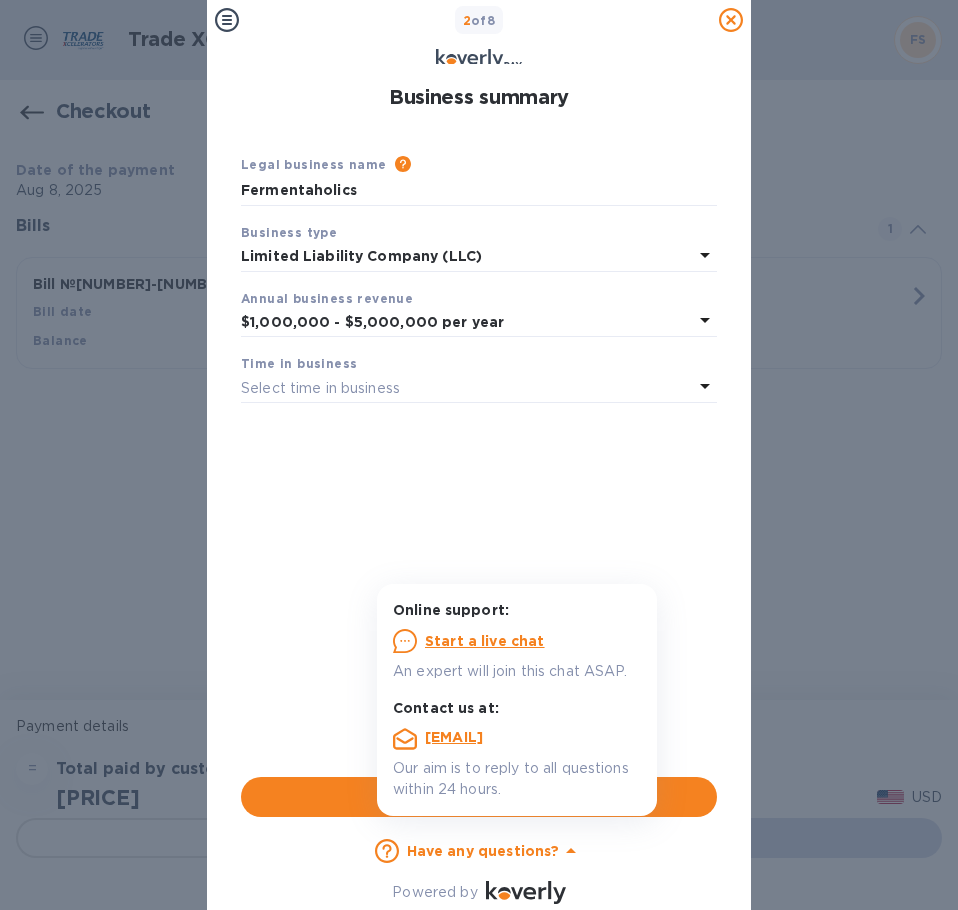click on "Select time in business" at bounding box center [320, 388] 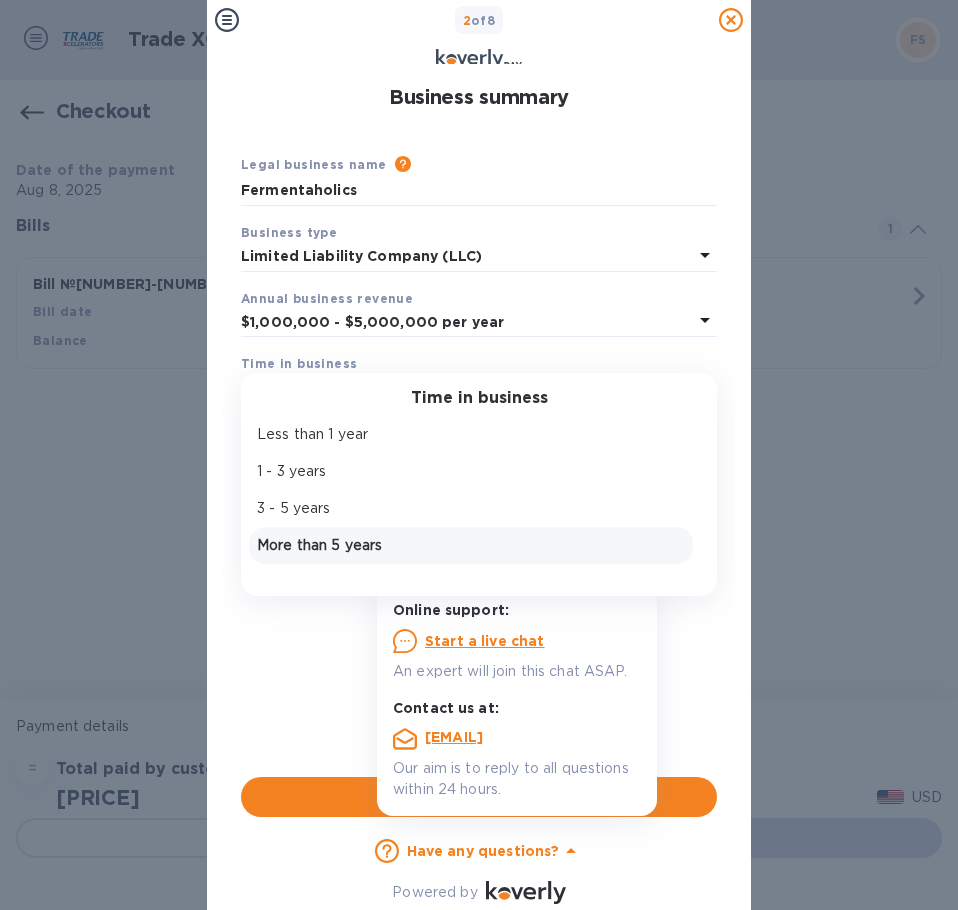 click on "More than 5 years" at bounding box center [471, 545] 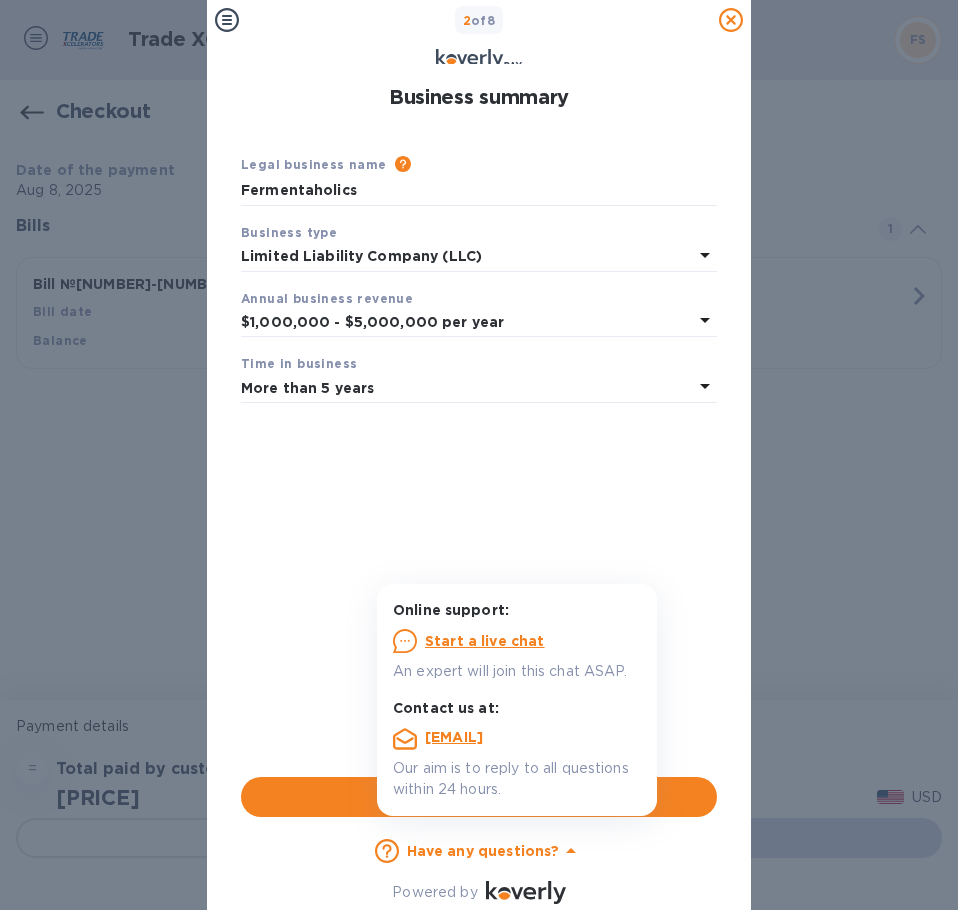 click on "Legal business name Please provide the legal name that appears on your SS-4 form issued by the IRS when the company was formed. Fermentaholics Business type Limited Liability Company (LLC) Annual business revenue $1,000,000 - $5,000,000 per year Time in business More than 5 years" at bounding box center (479, 449) 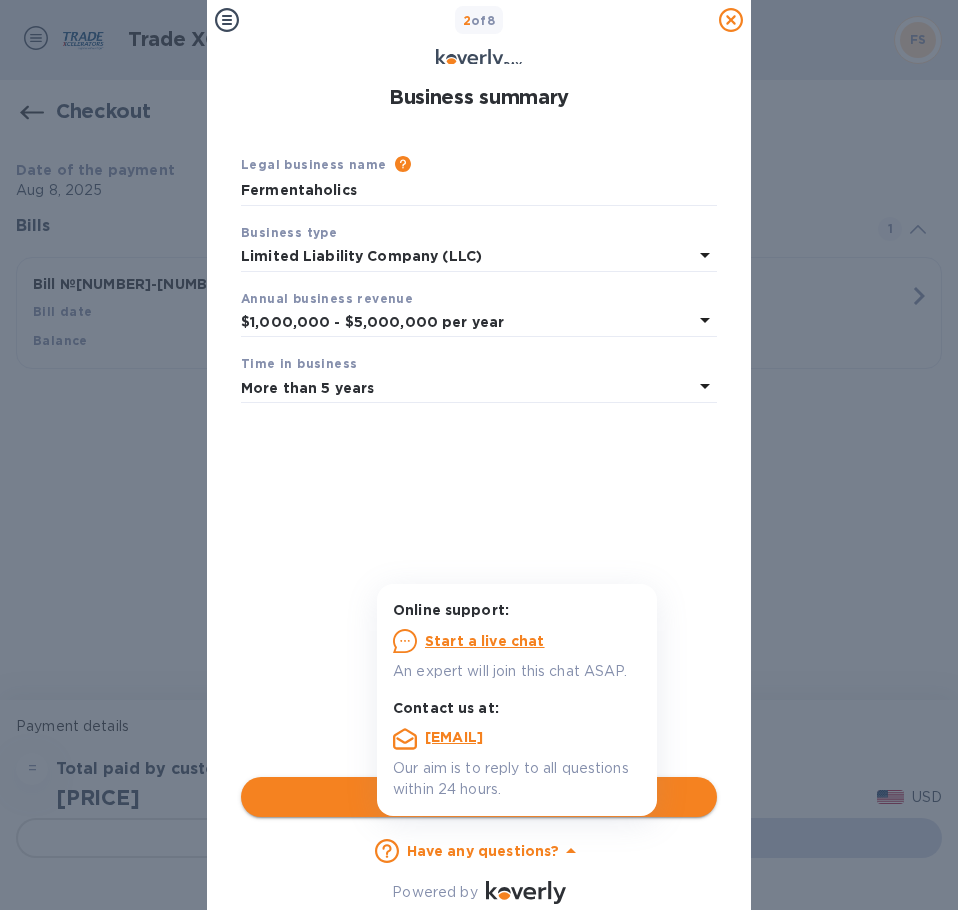 click on "Next step" at bounding box center [479, 797] 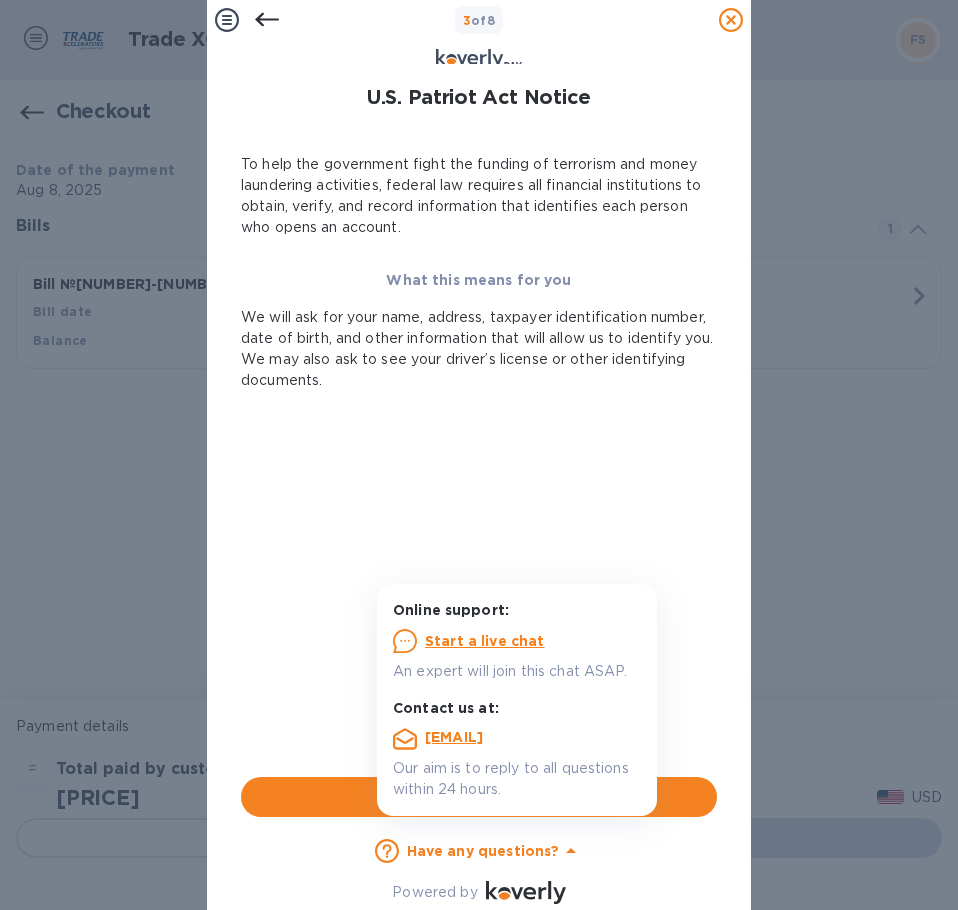 click on "To help the government fight the funding of terrorism and money laundering activities, federal law requires all financial institutions to obtain, verify, and record information that identifies each person who opens an account. What this means for you We will ask for your name, address, taxpayer identification number, date of birth, and other information that will allow us to identify you. We may also ask to see your driver’s license or other identifying documents." at bounding box center [479, 449] 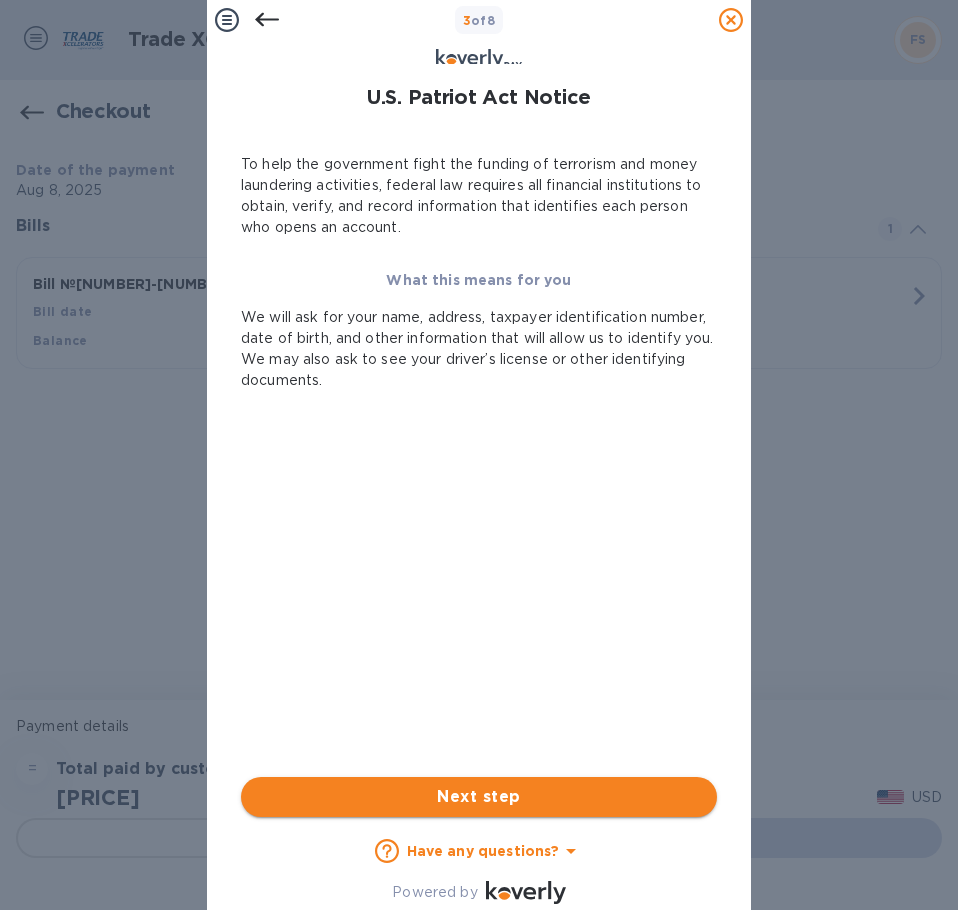 click on "Next step" at bounding box center (479, 797) 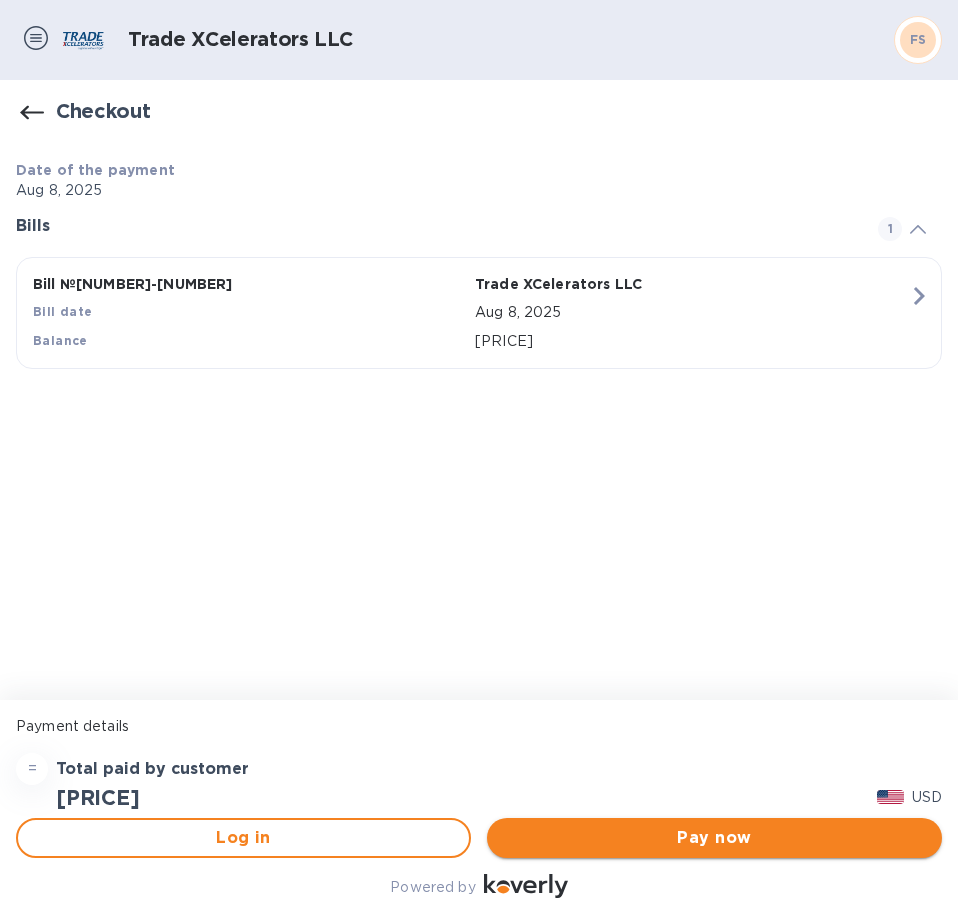click on "Pay now" at bounding box center [714, 838] 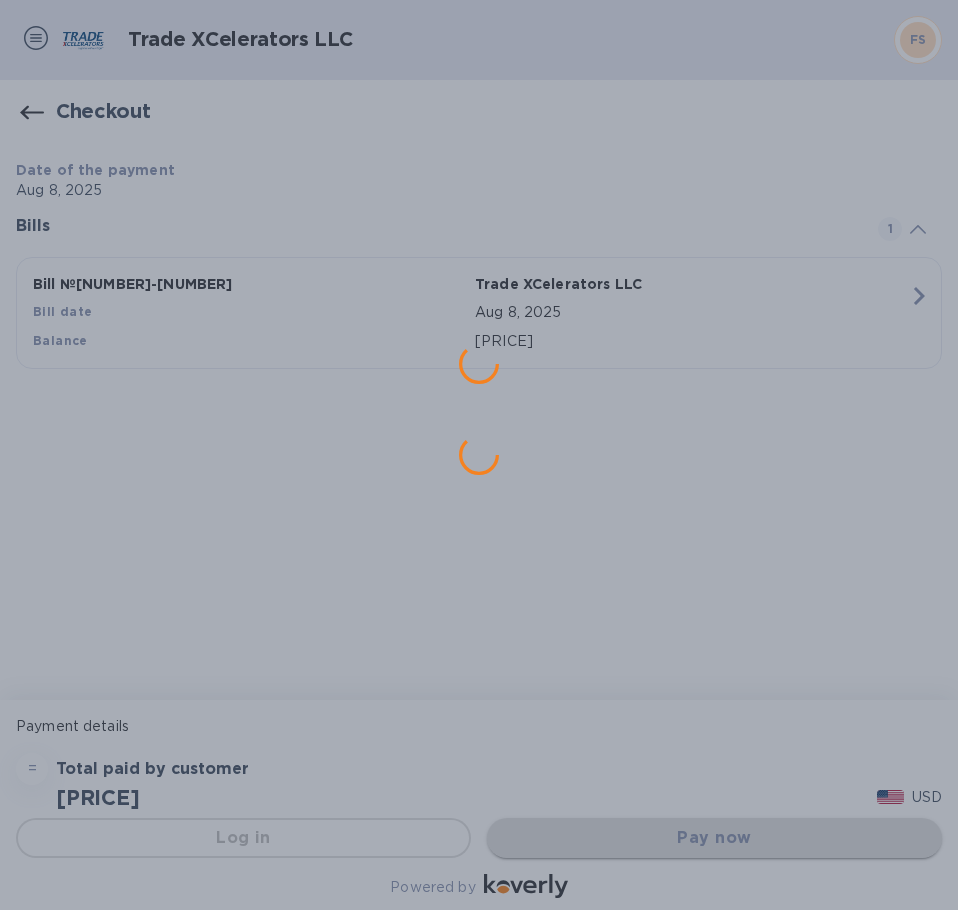 scroll, scrollTop: 0, scrollLeft: 0, axis: both 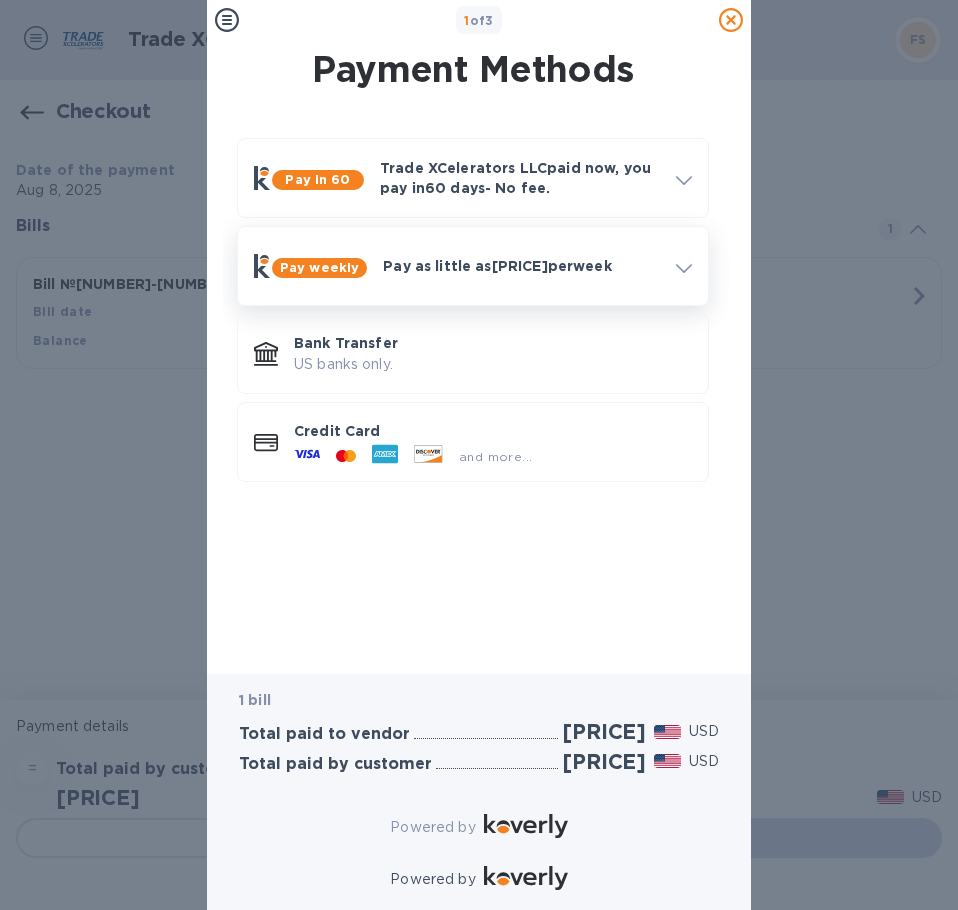 click on "Pay as little as $[PRICE] per week" at bounding box center [521, 266] 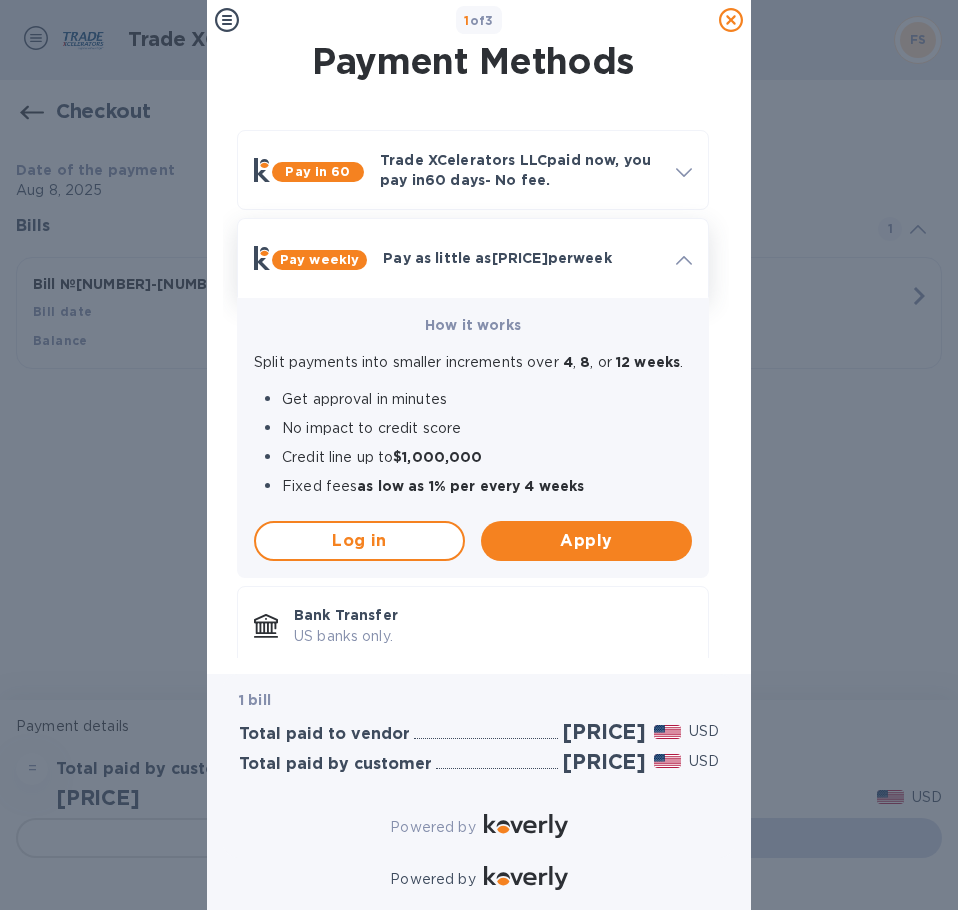 click 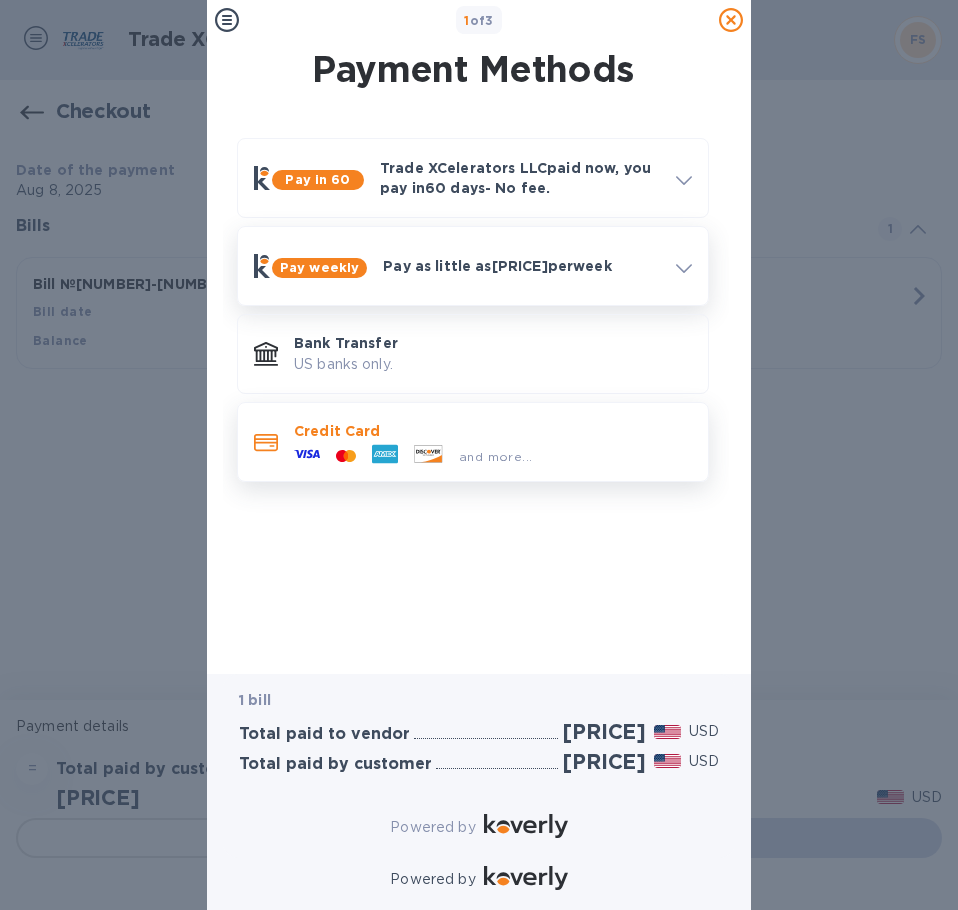 click at bounding box center [346, 456] 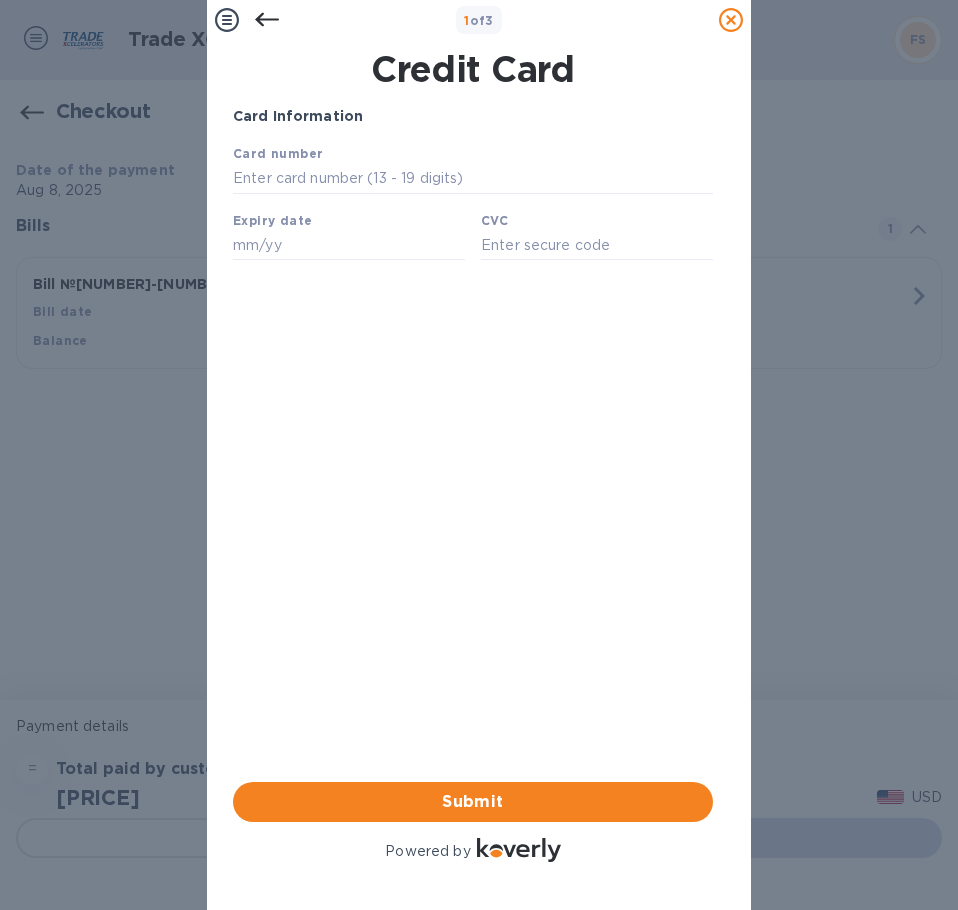scroll, scrollTop: 0, scrollLeft: 0, axis: both 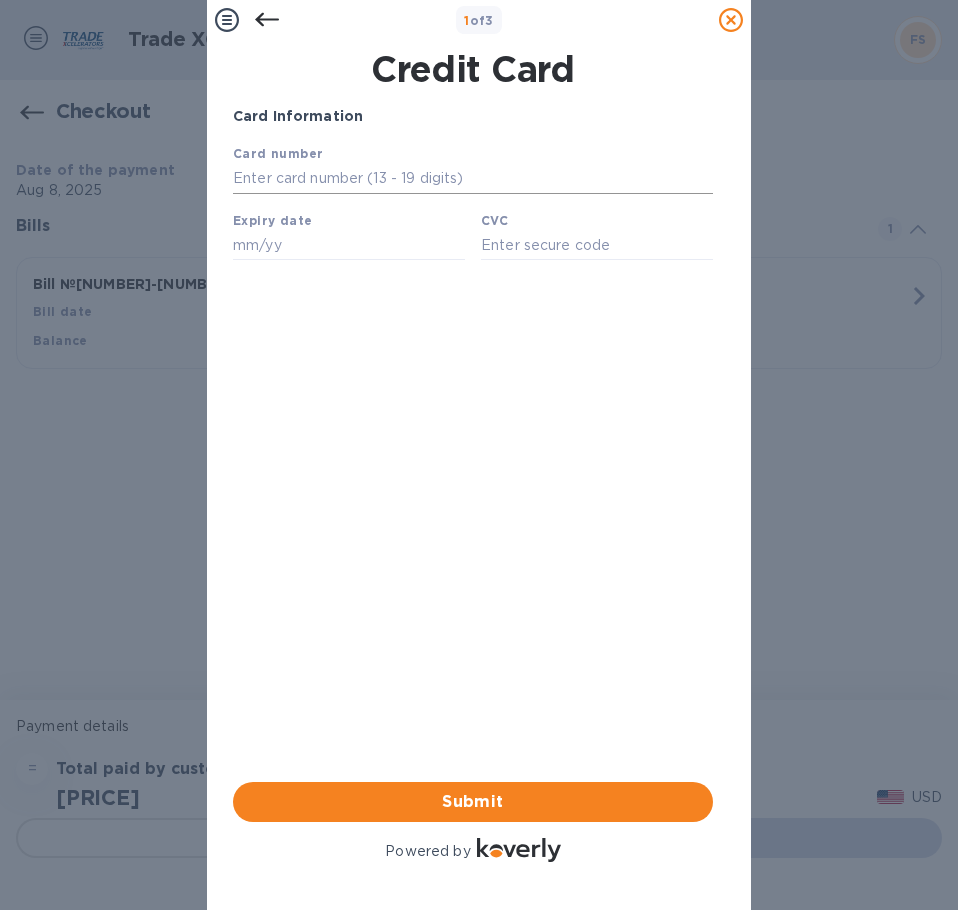 click at bounding box center [473, 179] 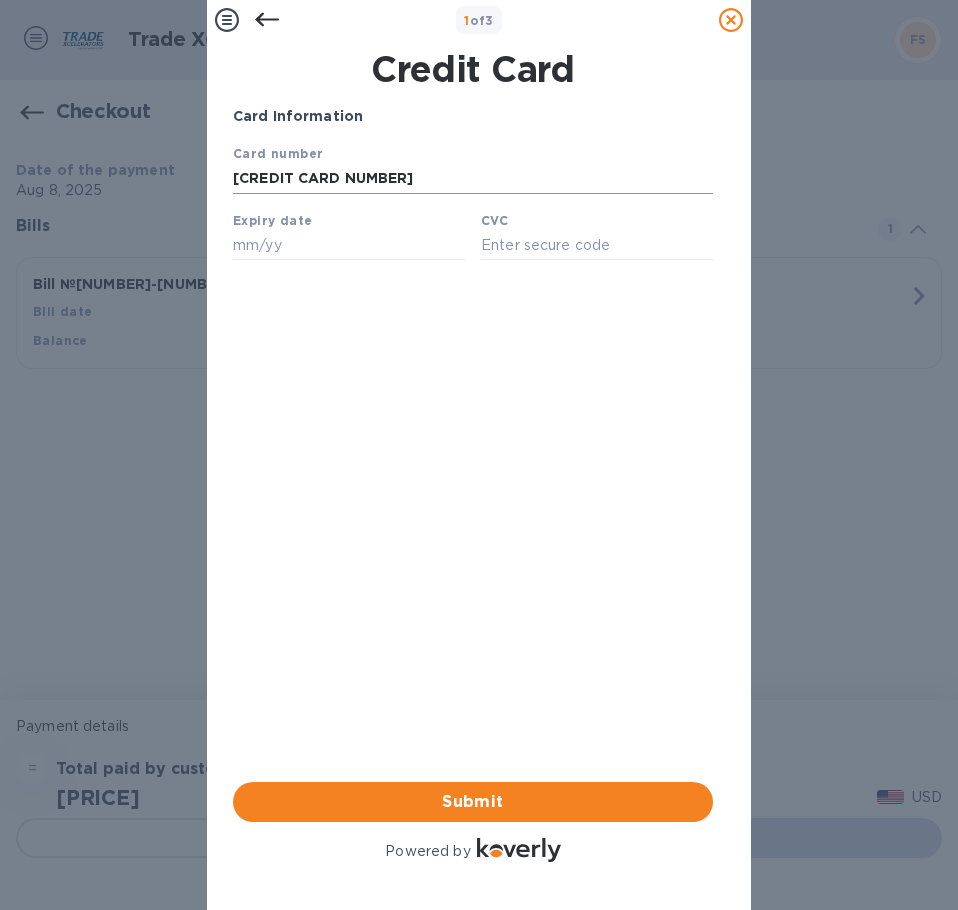 type on "[NUMBER]" 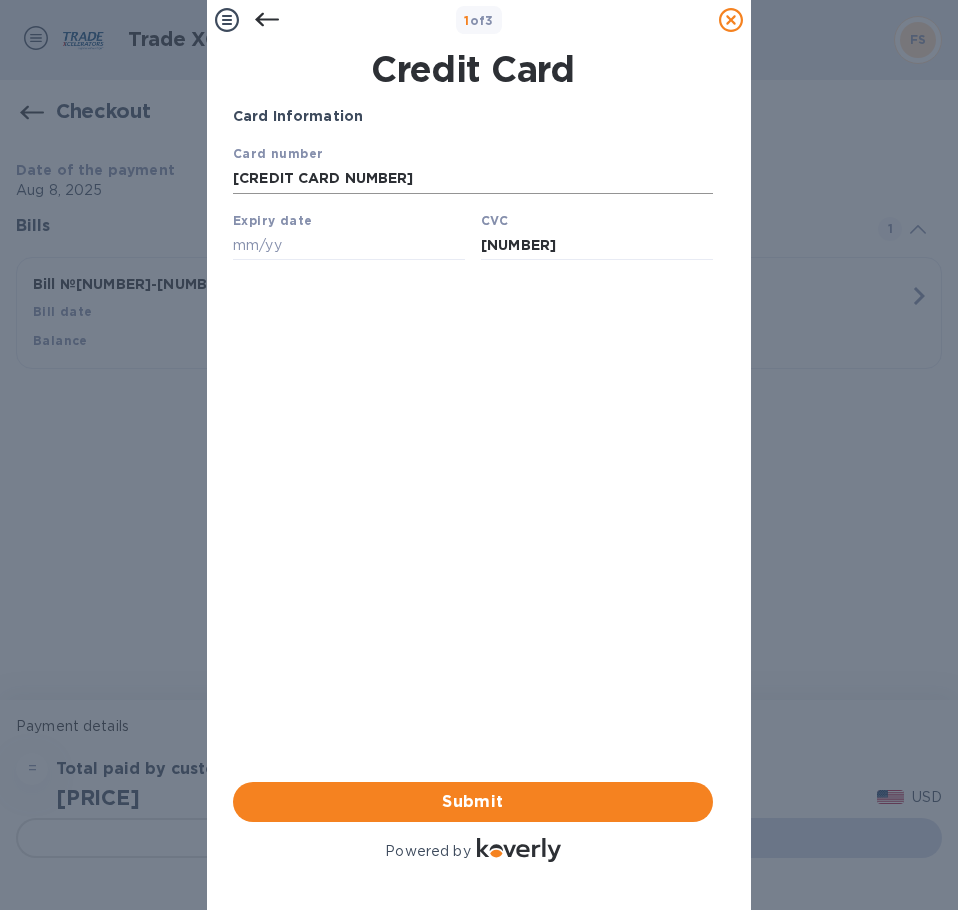 type on "07/30" 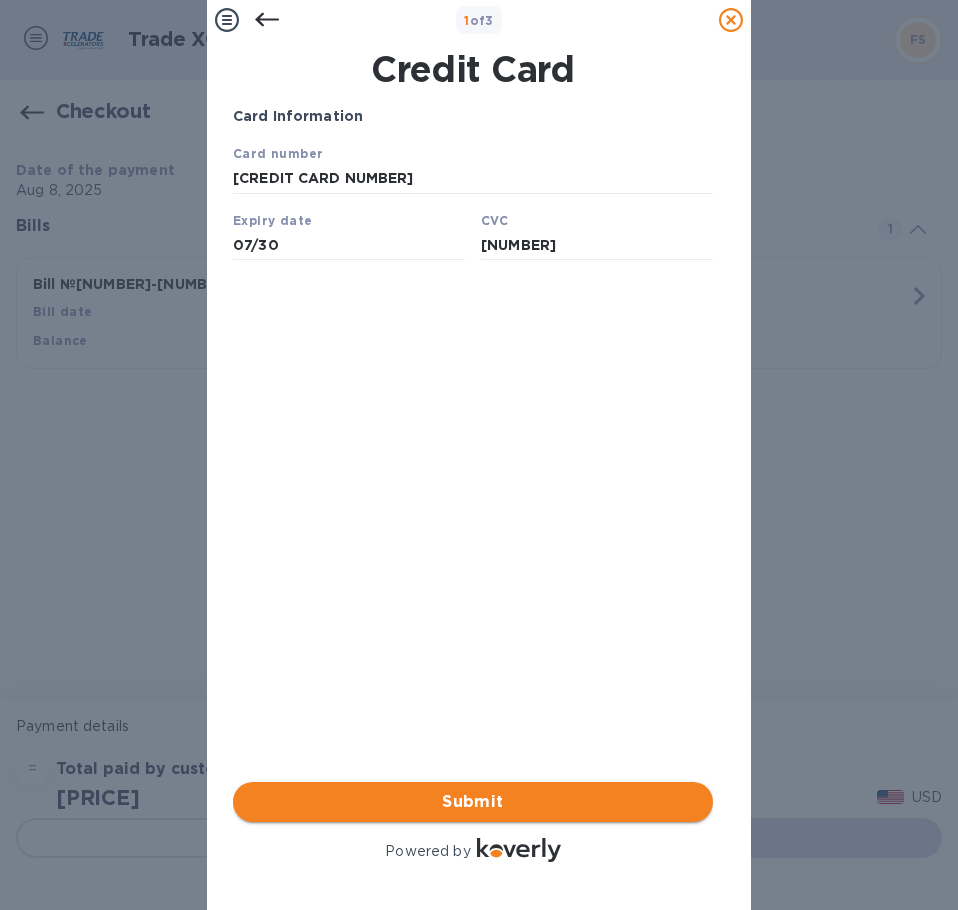 click on "Submit" at bounding box center [473, 802] 